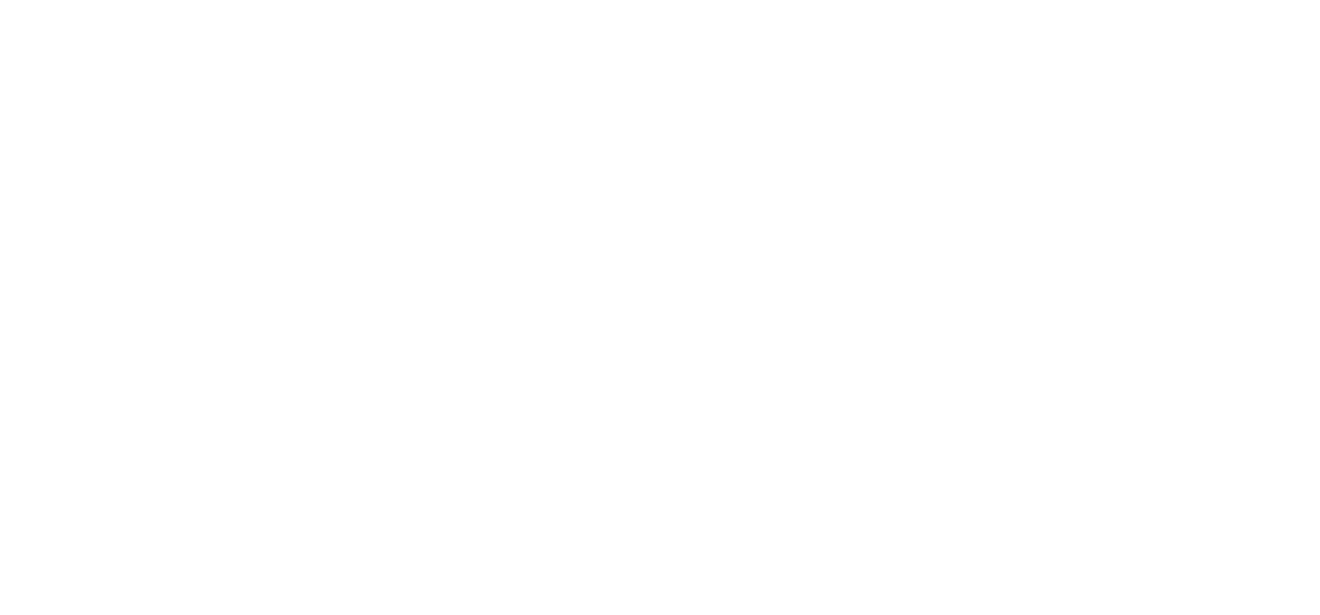 scroll, scrollTop: 0, scrollLeft: 0, axis: both 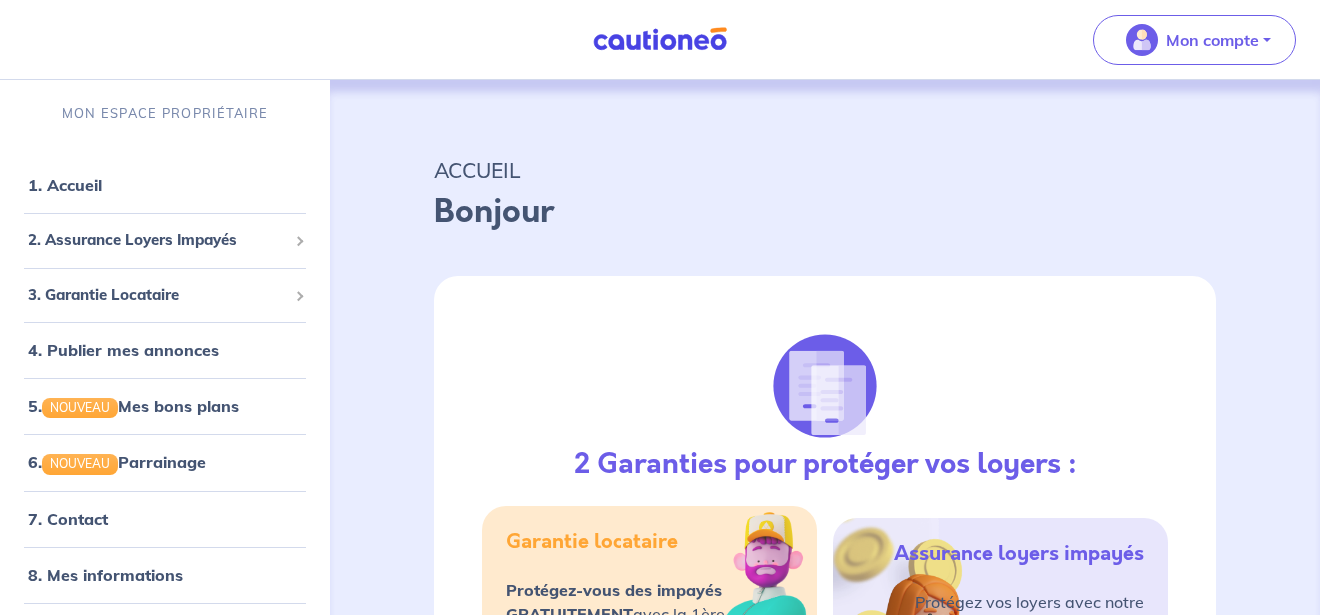 select on "FR" 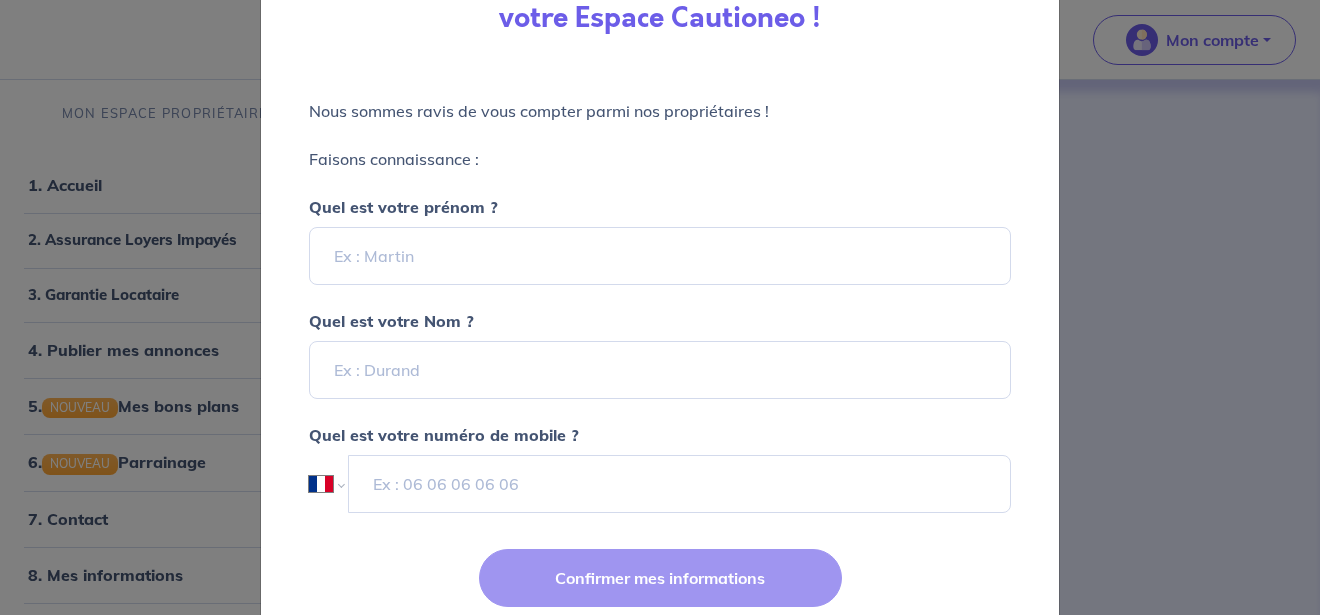 scroll, scrollTop: 254, scrollLeft: 0, axis: vertical 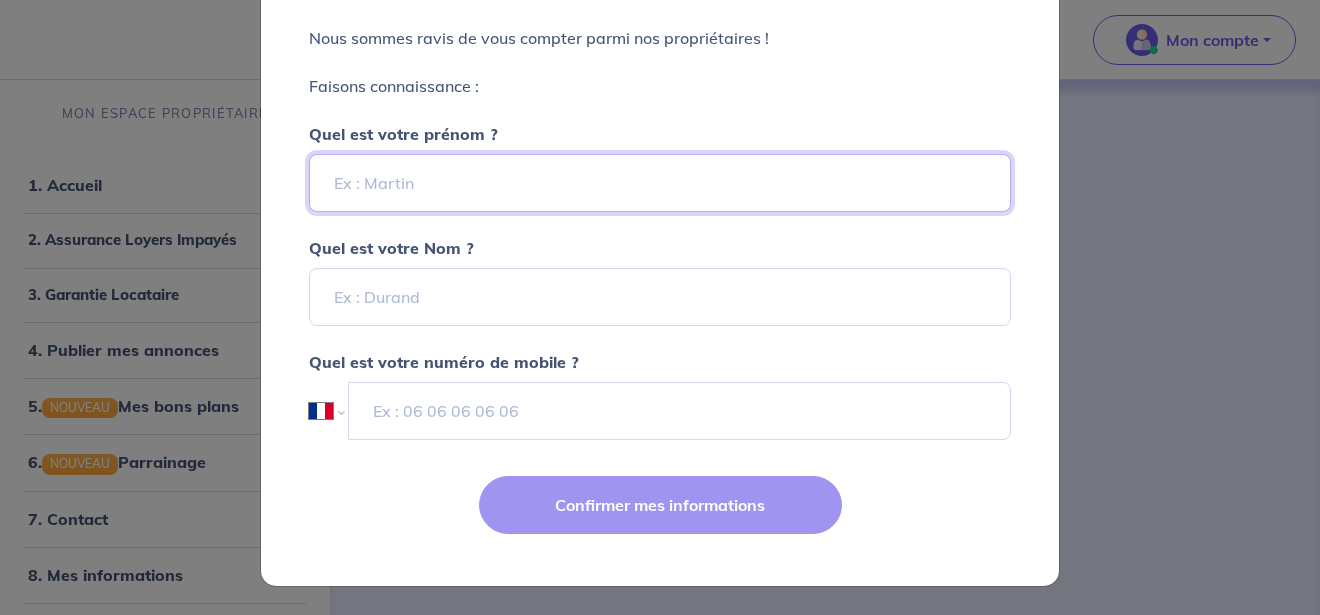 click on "Quel est votre prénom ?" at bounding box center (660, 183) 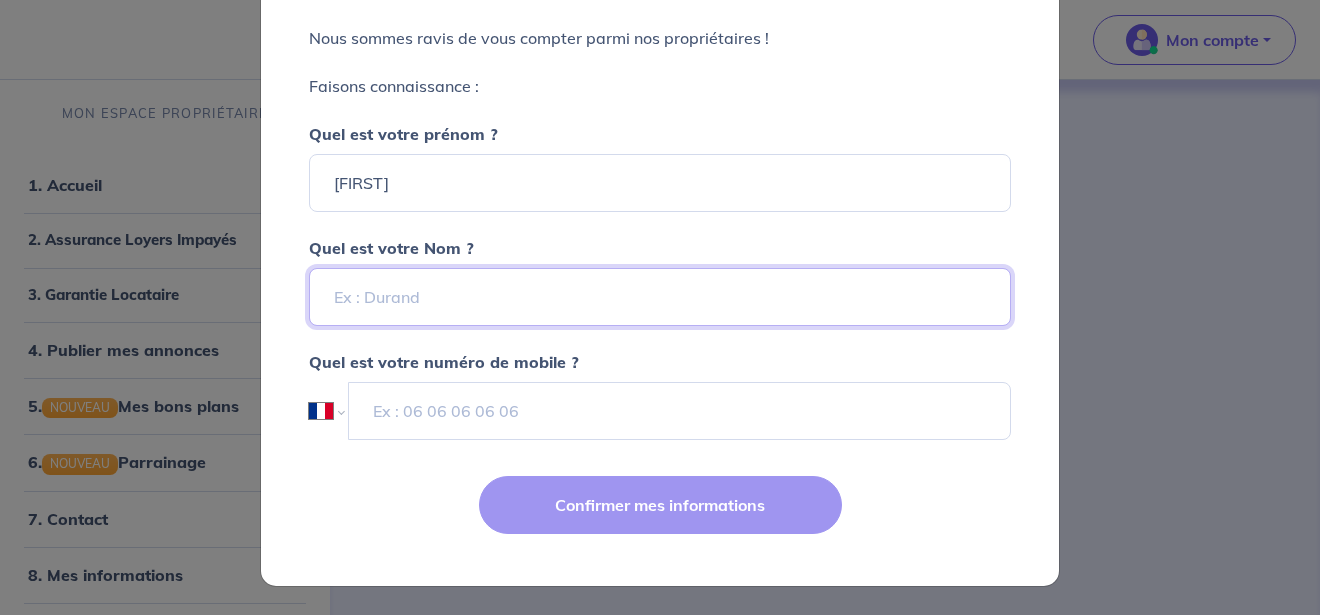type on "WALRAET" 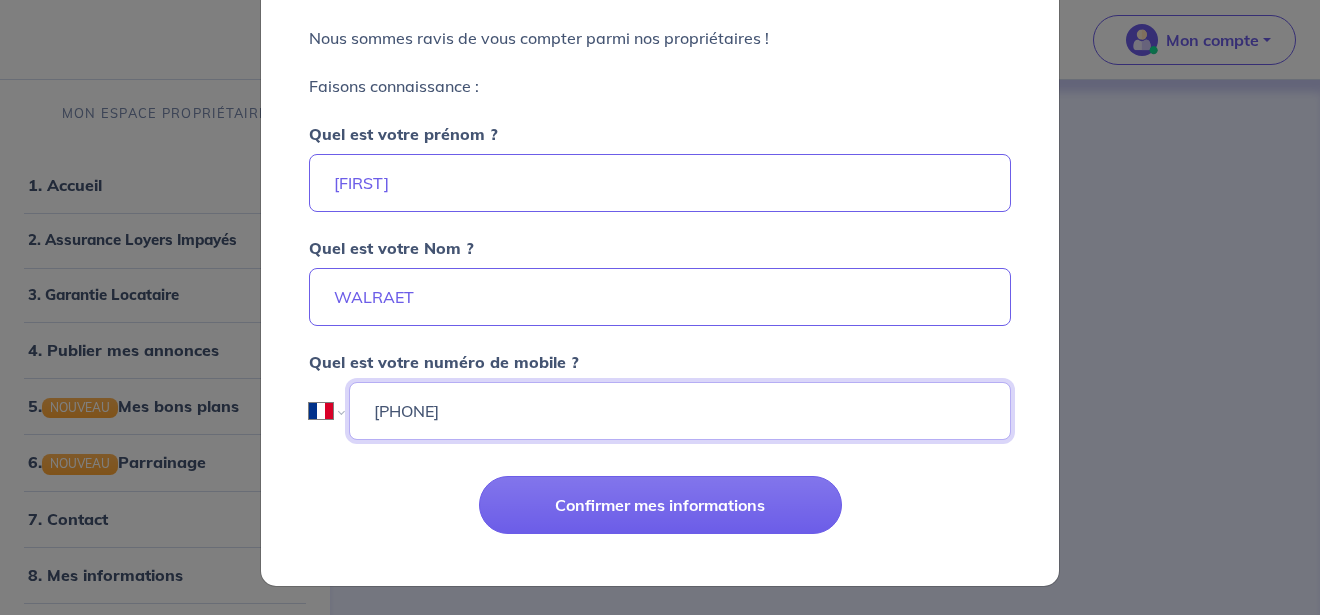 click on "[PHONE]" at bounding box center [680, 411] 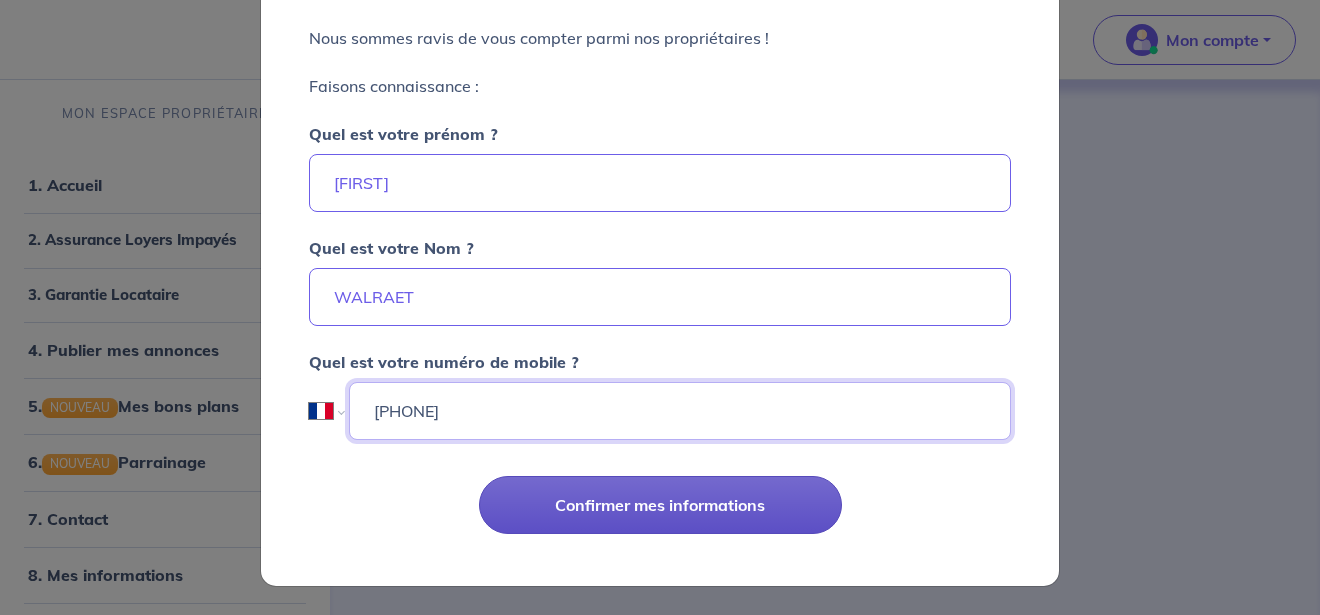 type on "[PHONE]" 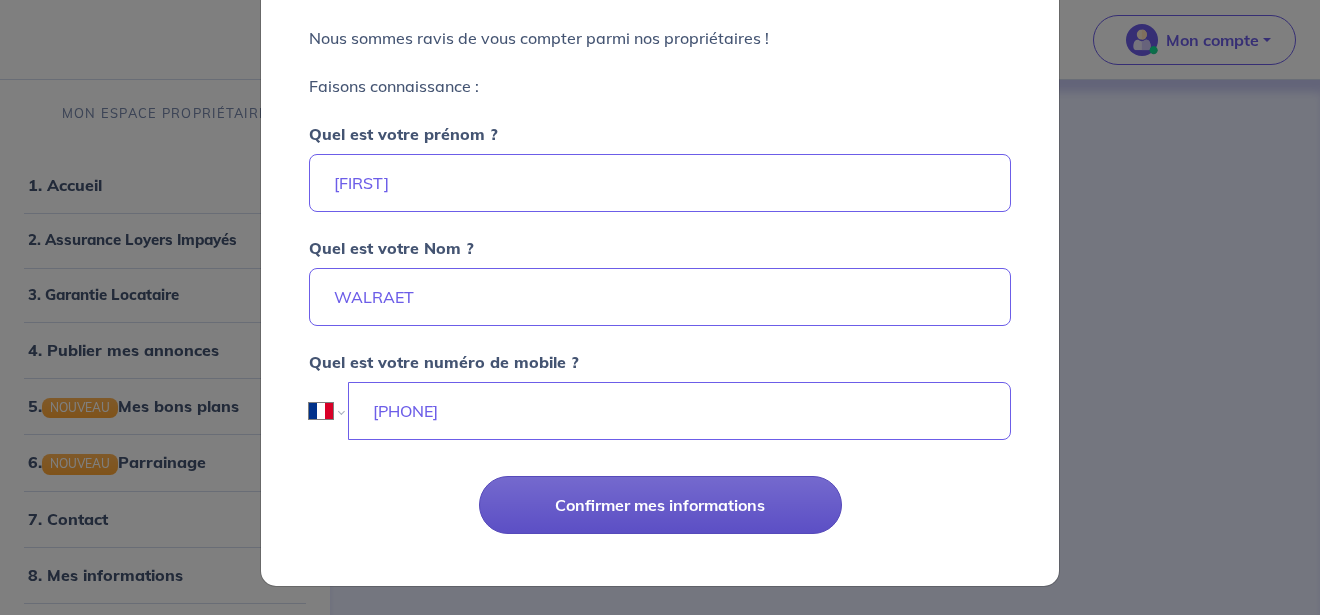 click on "Confirmer mes informations" at bounding box center [660, 505] 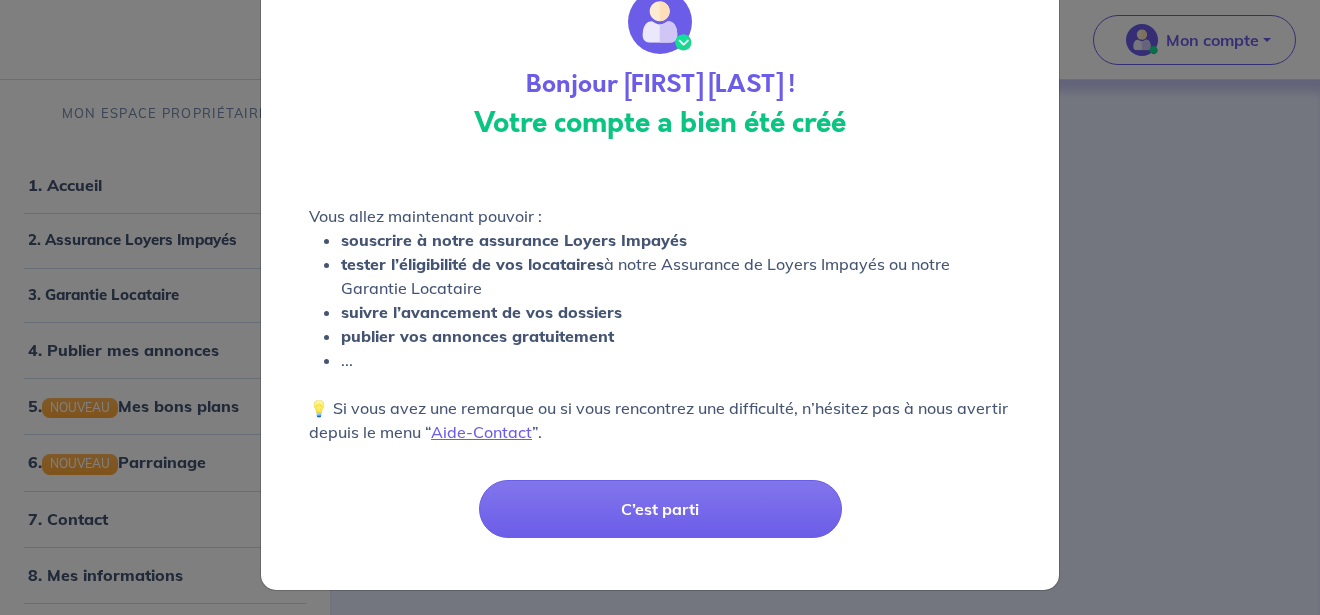 scroll, scrollTop: 75, scrollLeft: 0, axis: vertical 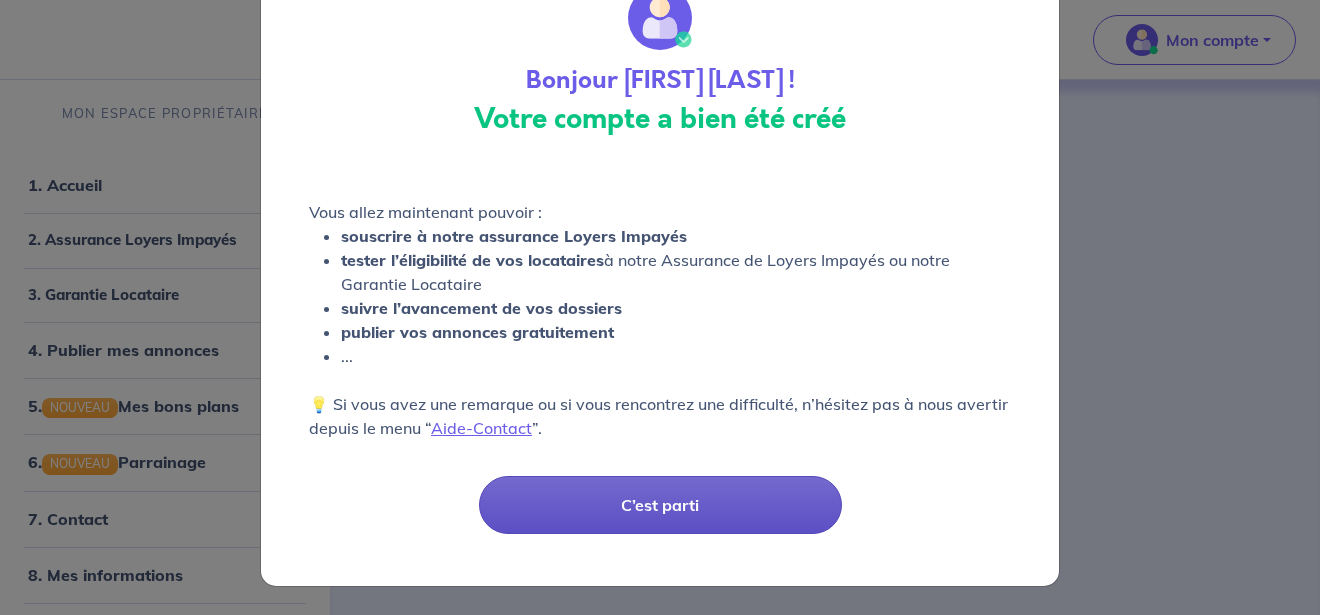 click on "C’est parti" at bounding box center [660, 505] 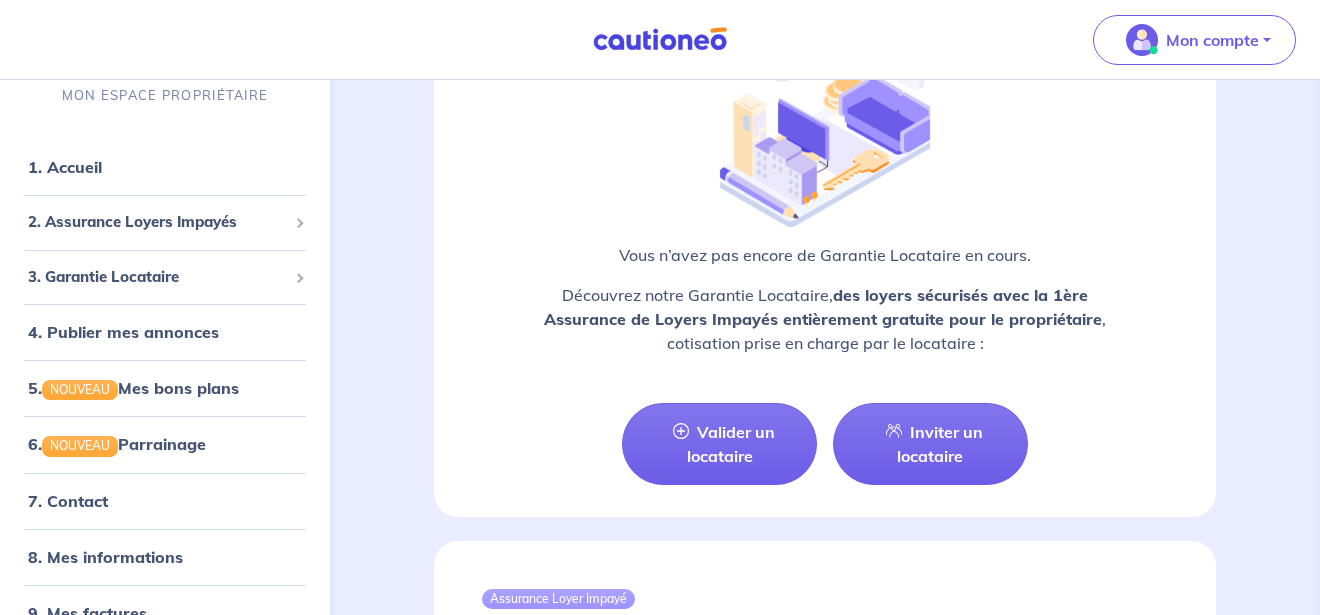scroll, scrollTop: 2055, scrollLeft: 0, axis: vertical 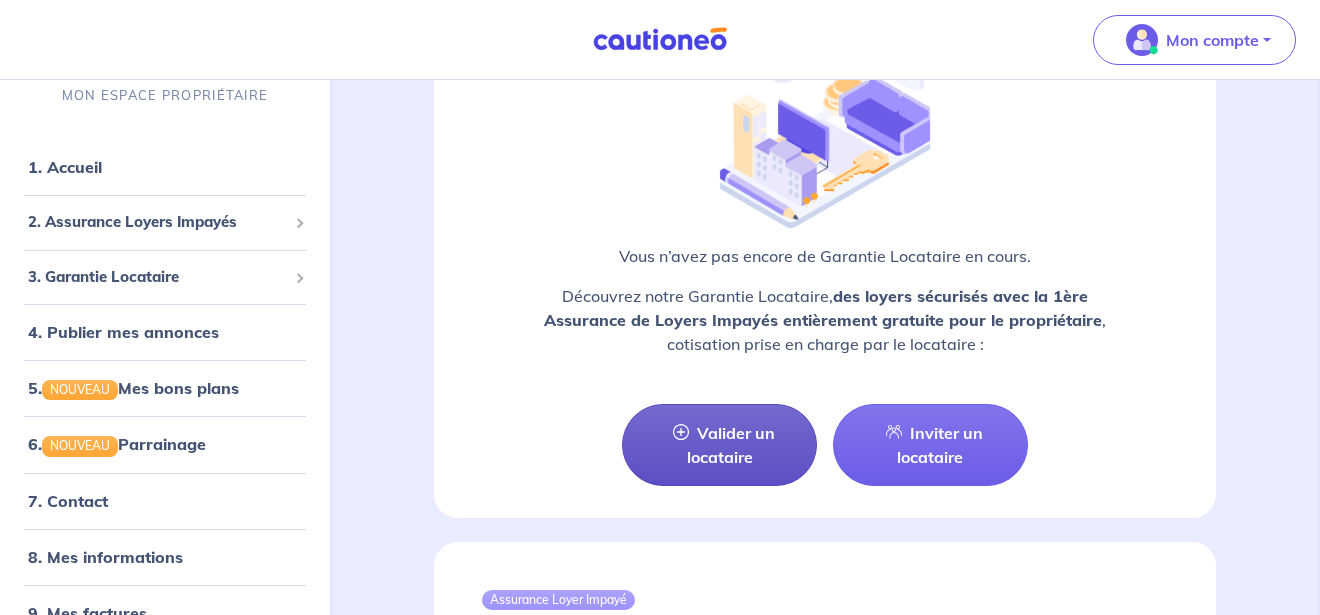 click on "Valider un locataire" at bounding box center [719, 445] 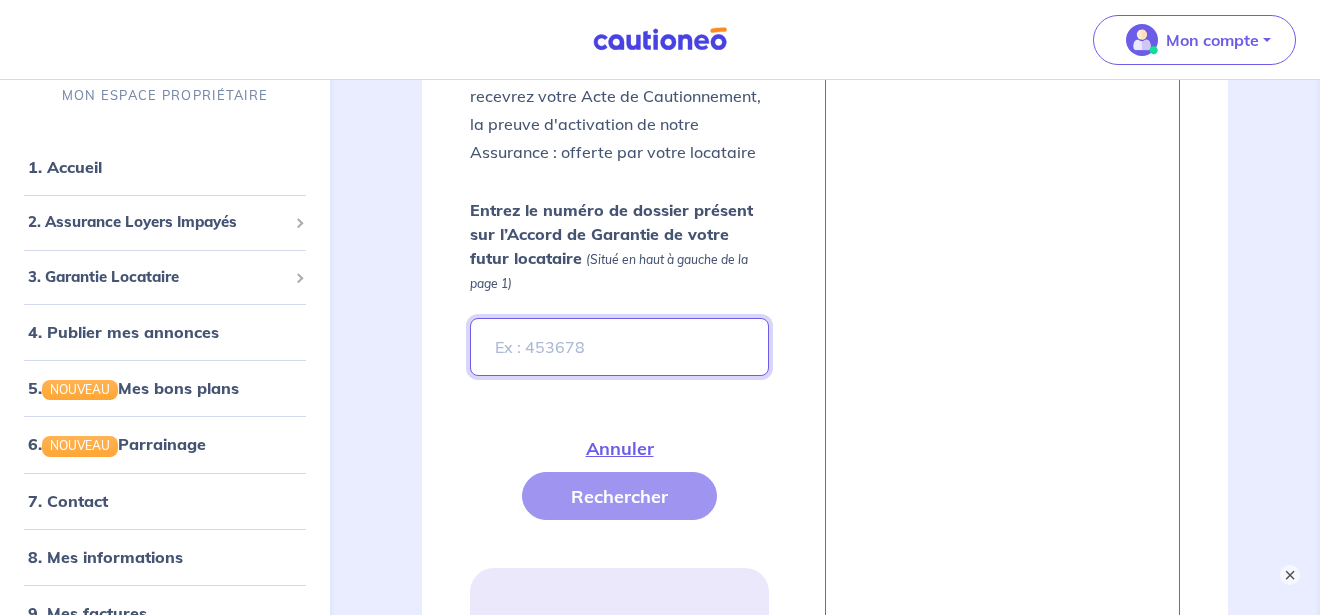 scroll, scrollTop: 683, scrollLeft: 0, axis: vertical 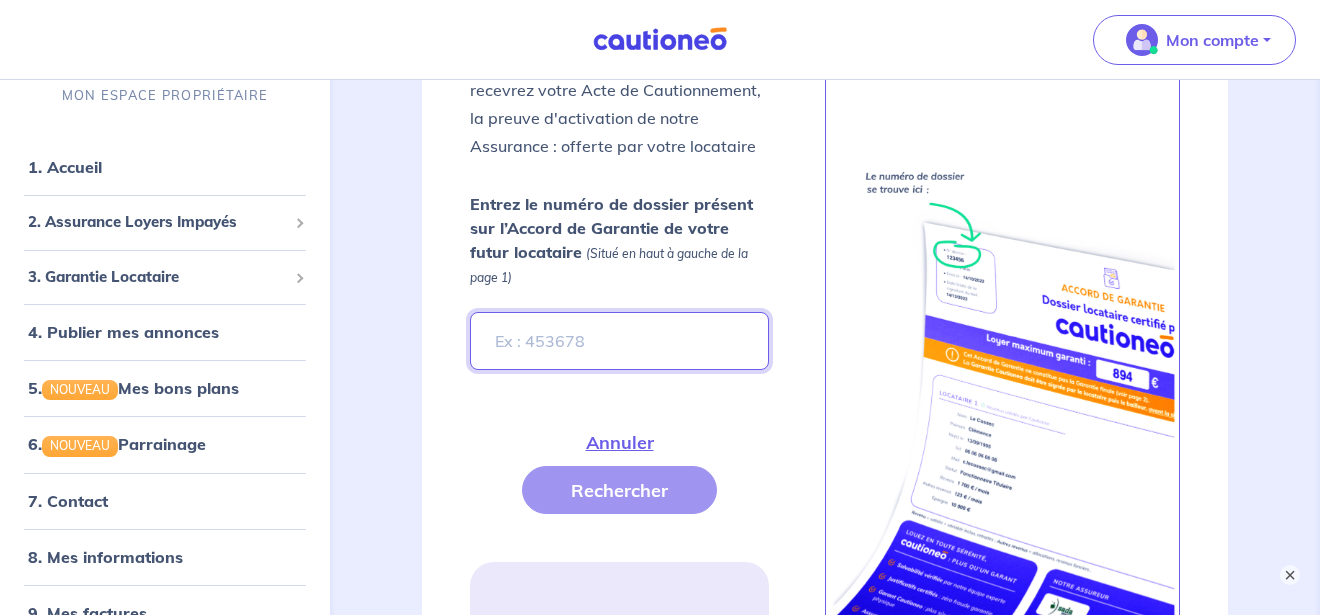 click on "Entrez le numéro de dossier présent sur l’Accord de Garantie de votre futur locataire   (Situé en haut à gauche de la page 1)" at bounding box center (619, 341) 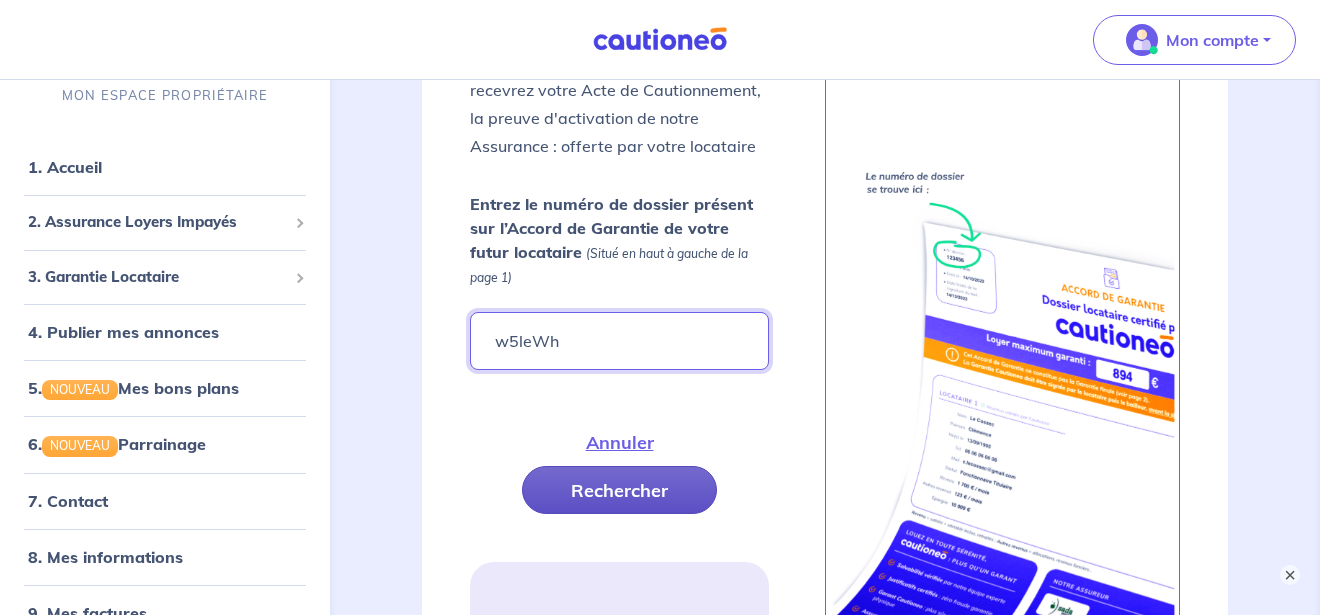 type on "w5leWh" 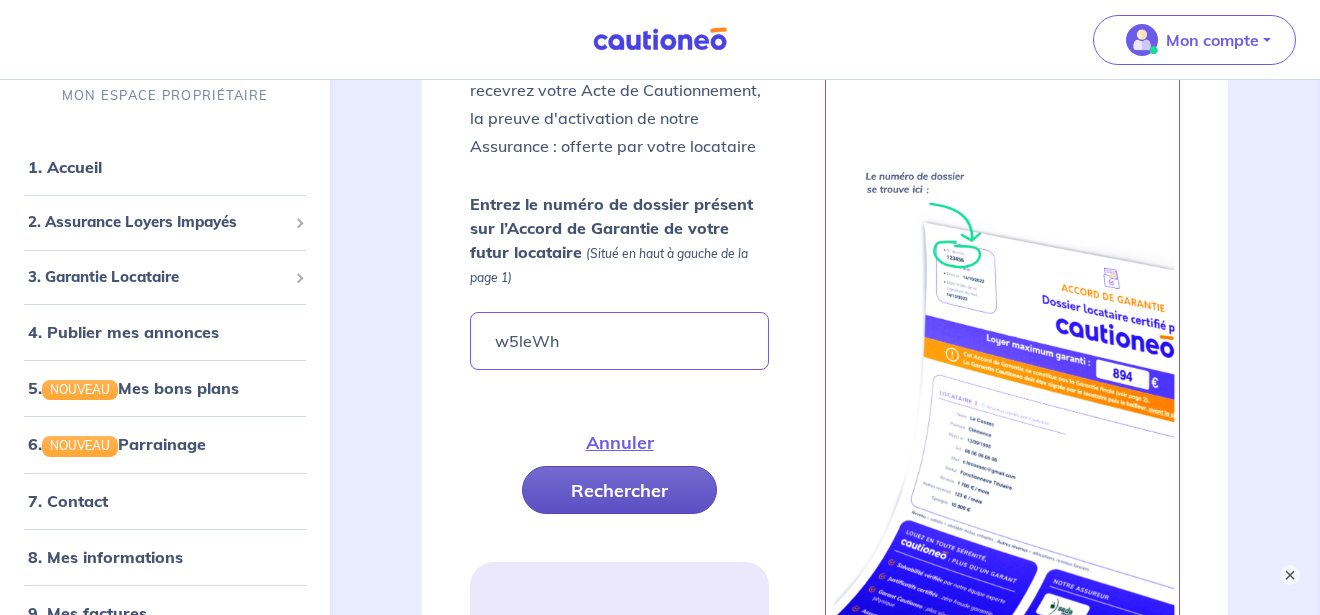 click on "Rechercher" at bounding box center [619, 490] 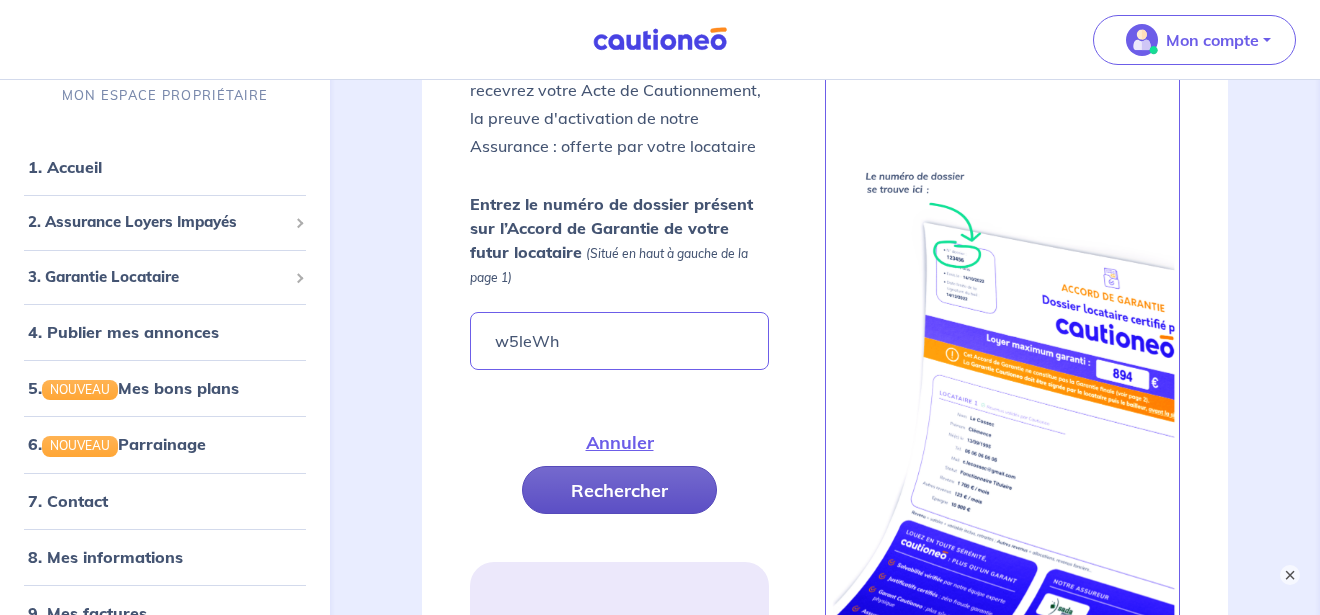 click on "Rechercher" at bounding box center (619, 490) 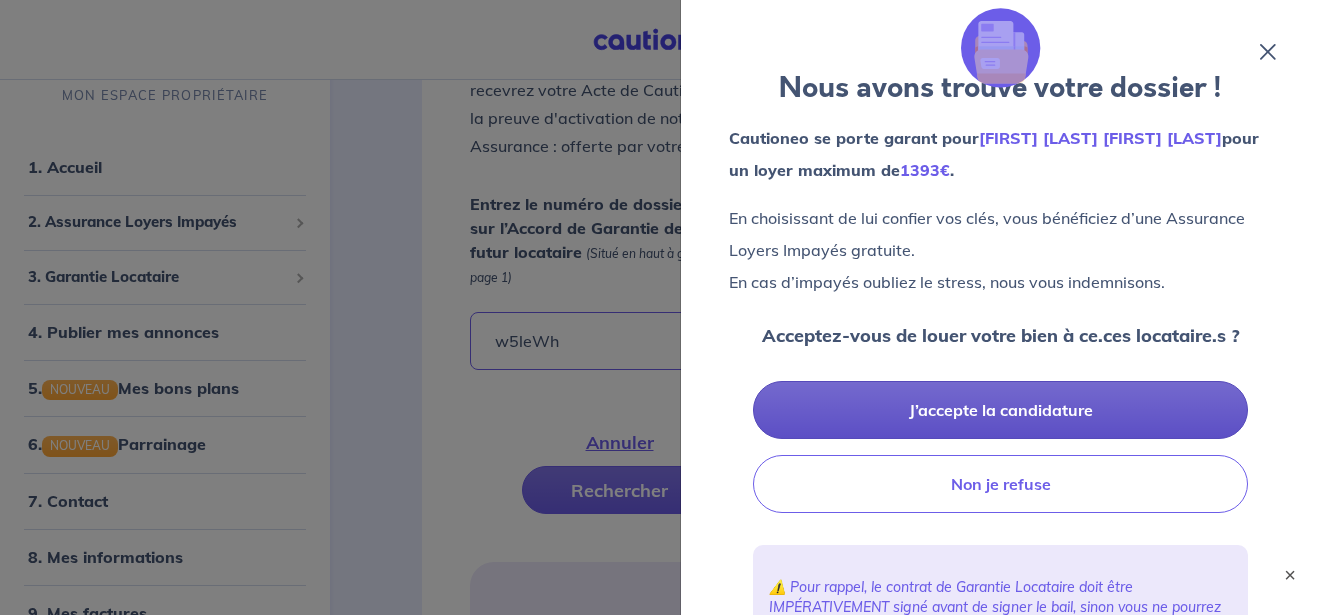 click on "J’accepte la candidature" at bounding box center (1000, 410) 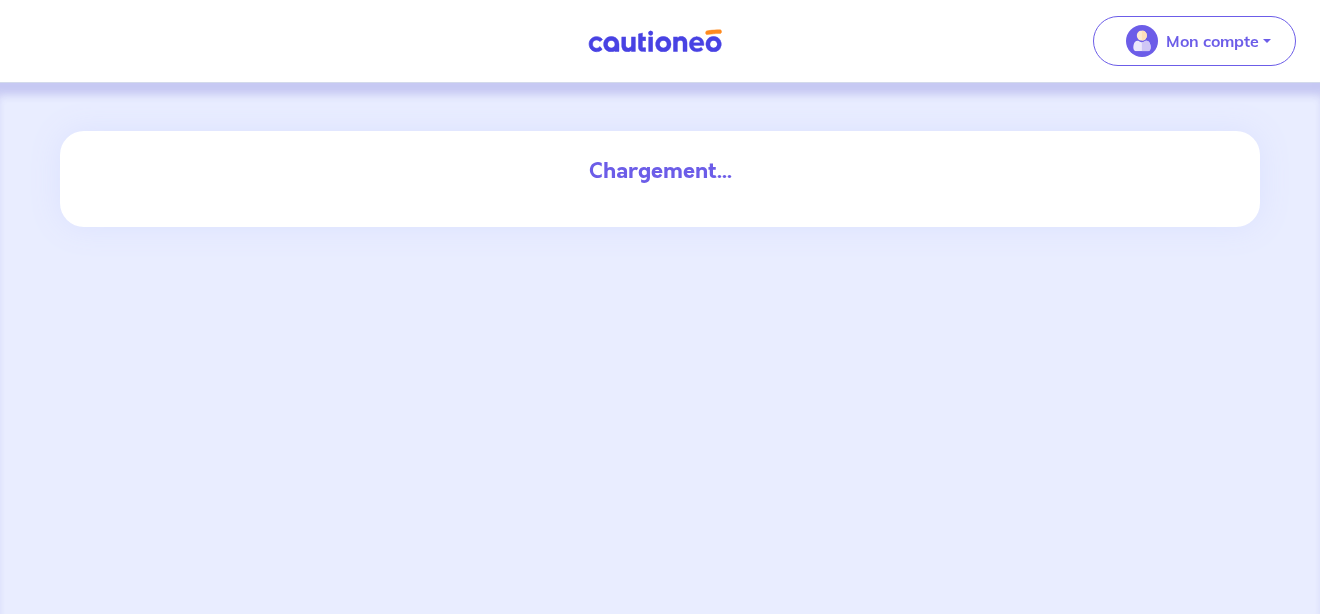 scroll, scrollTop: 0, scrollLeft: 0, axis: both 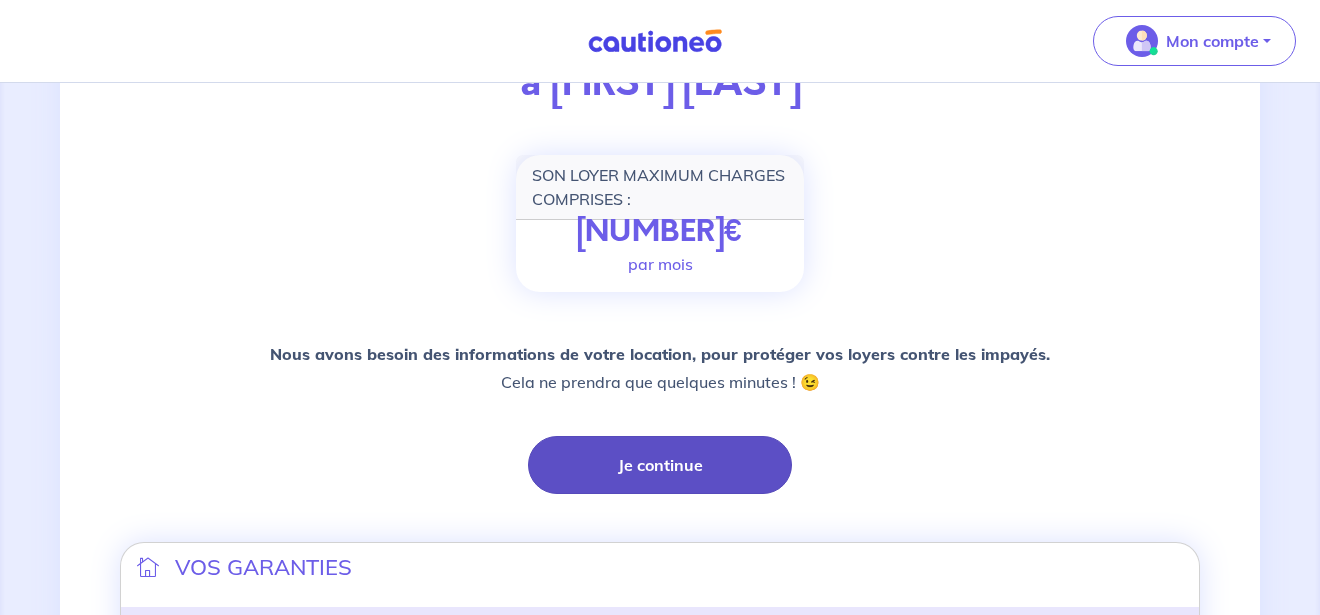 click on "Je continue" at bounding box center [660, 465] 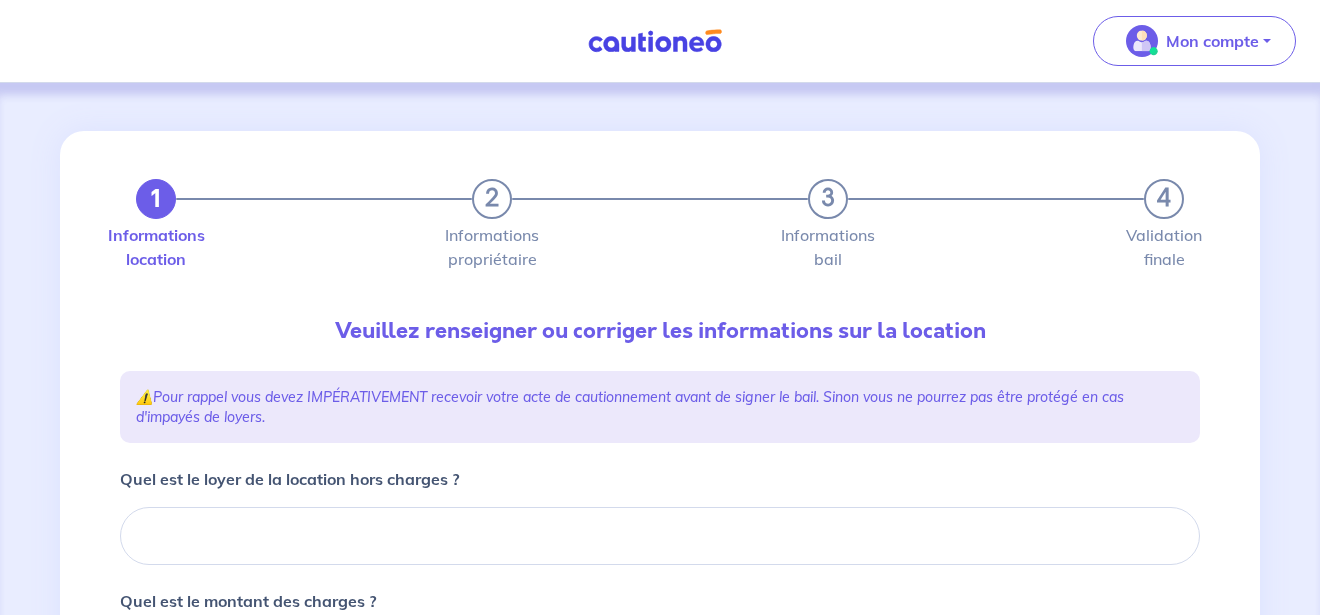 type 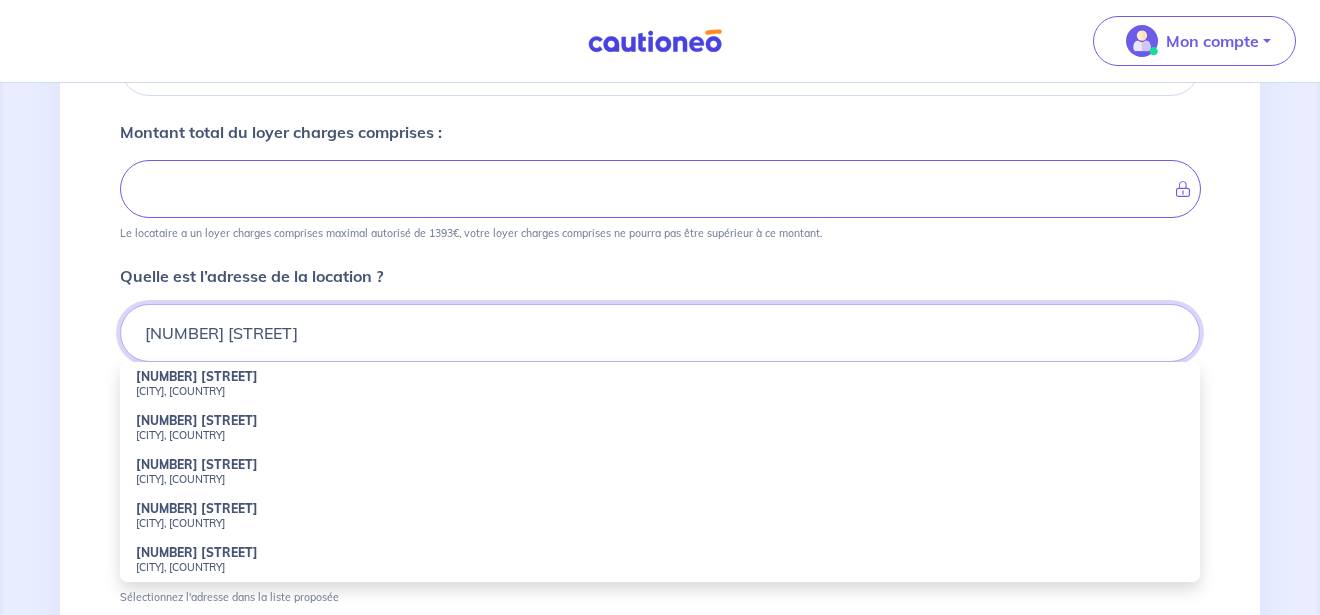 scroll, scrollTop: 587, scrollLeft: 0, axis: vertical 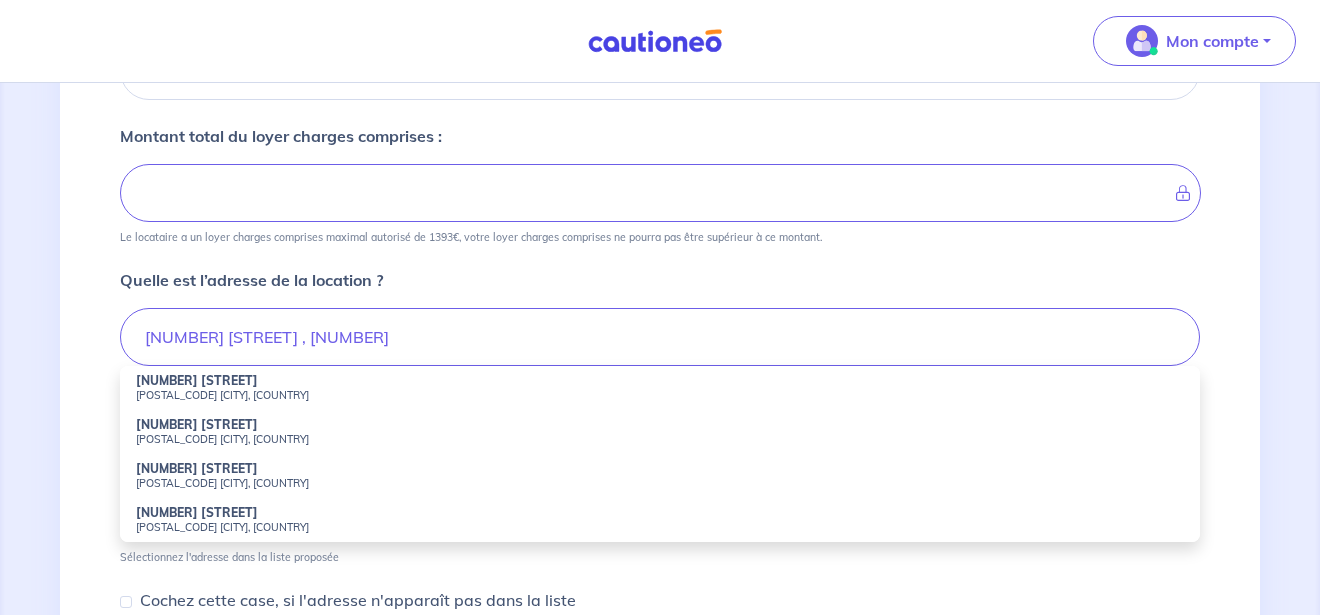 click on "[NUMBER] [STREET] [POSTAL_CODE] [CITY], [COUNTRY]" at bounding box center [660, 388] 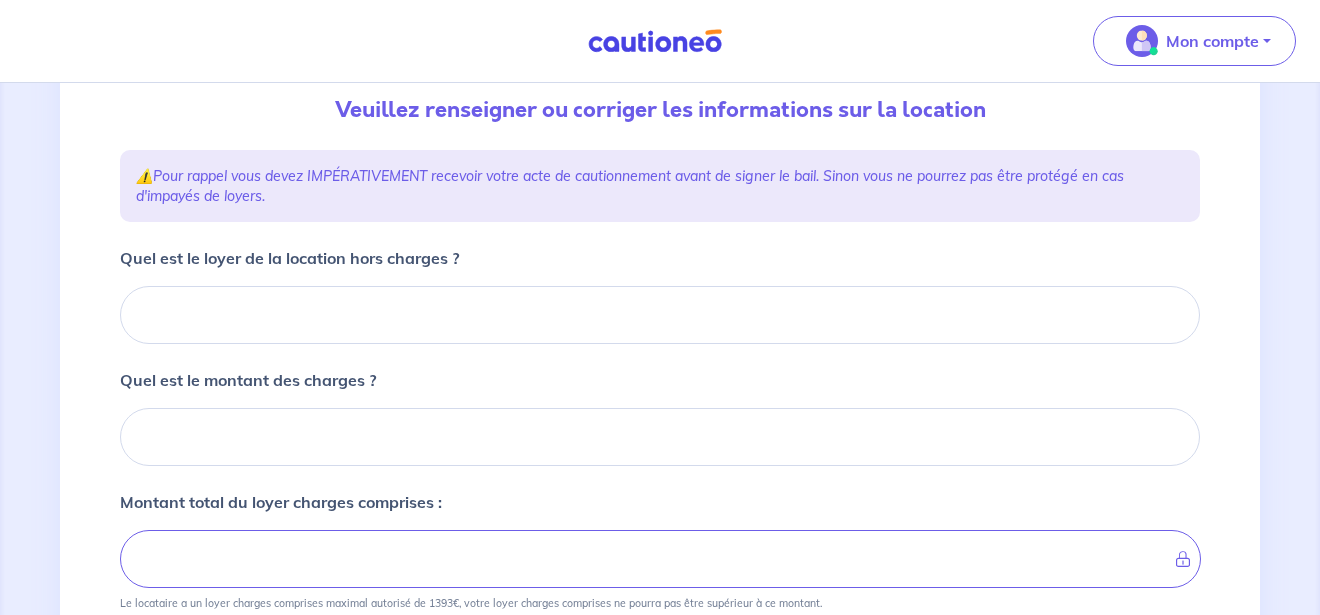 scroll, scrollTop: 219, scrollLeft: 0, axis: vertical 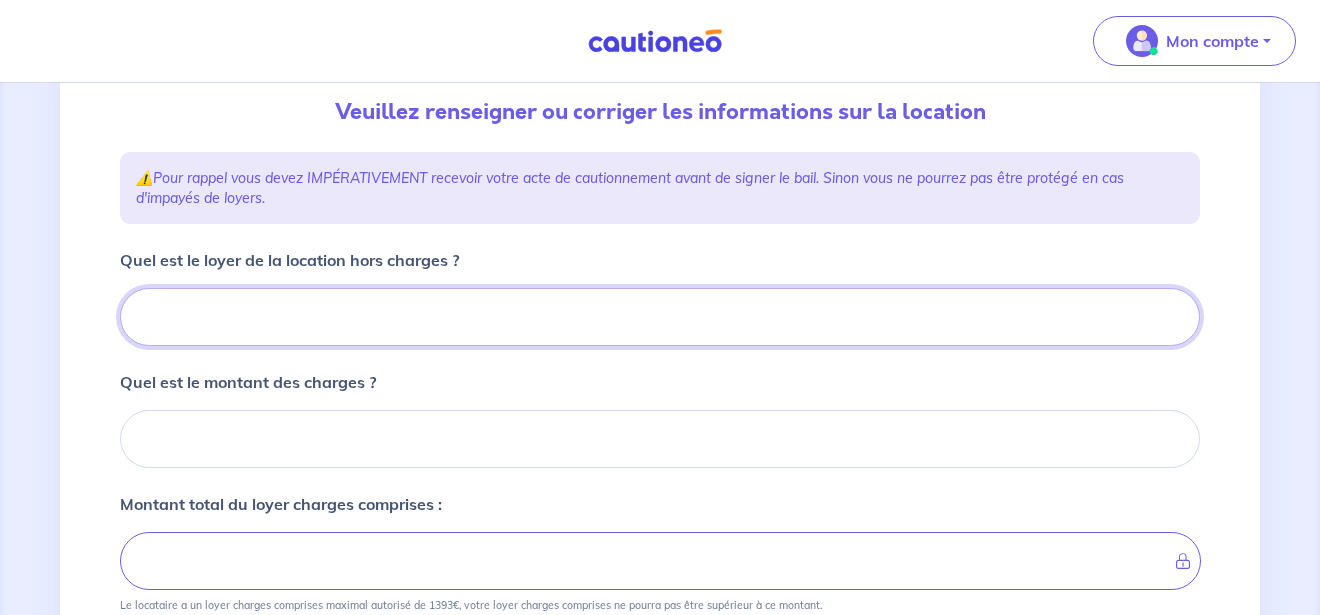 click on "Quel est le loyer de la location hors charges ?" at bounding box center [660, 317] 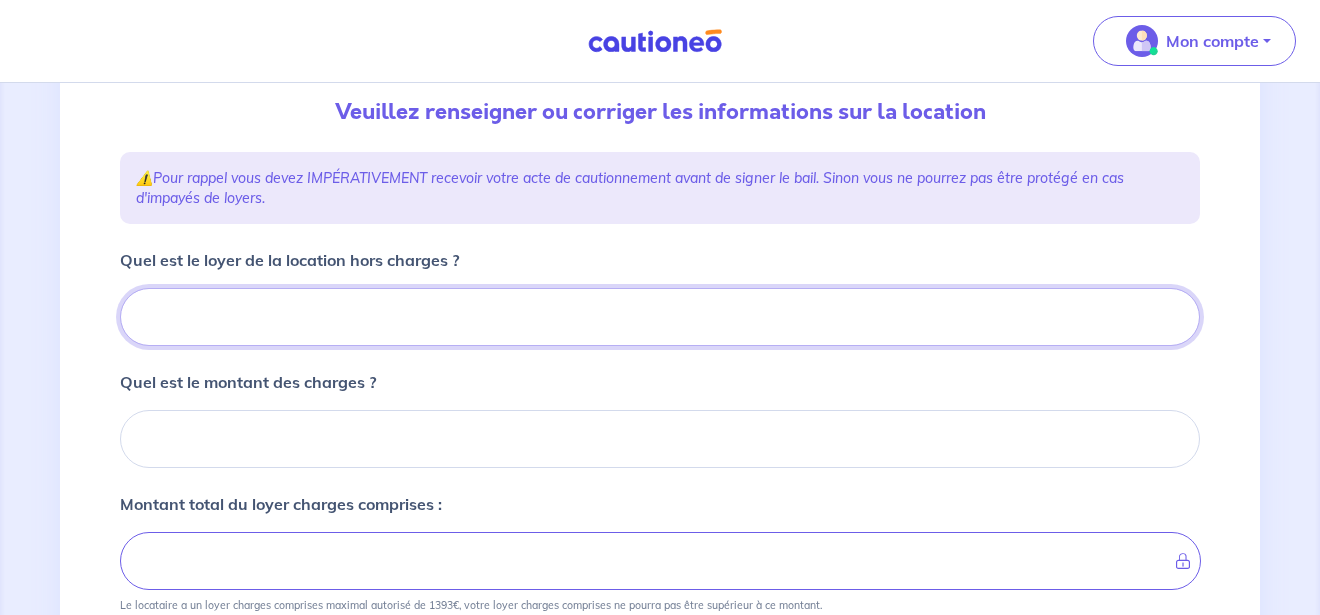 type on "9" 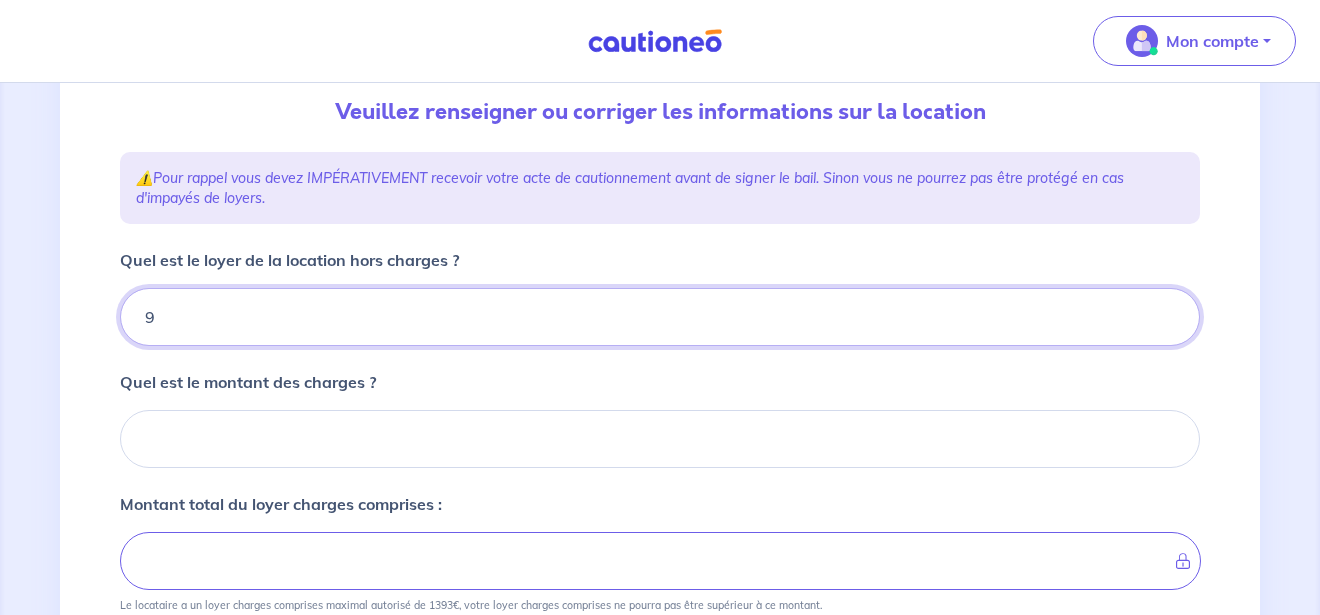type 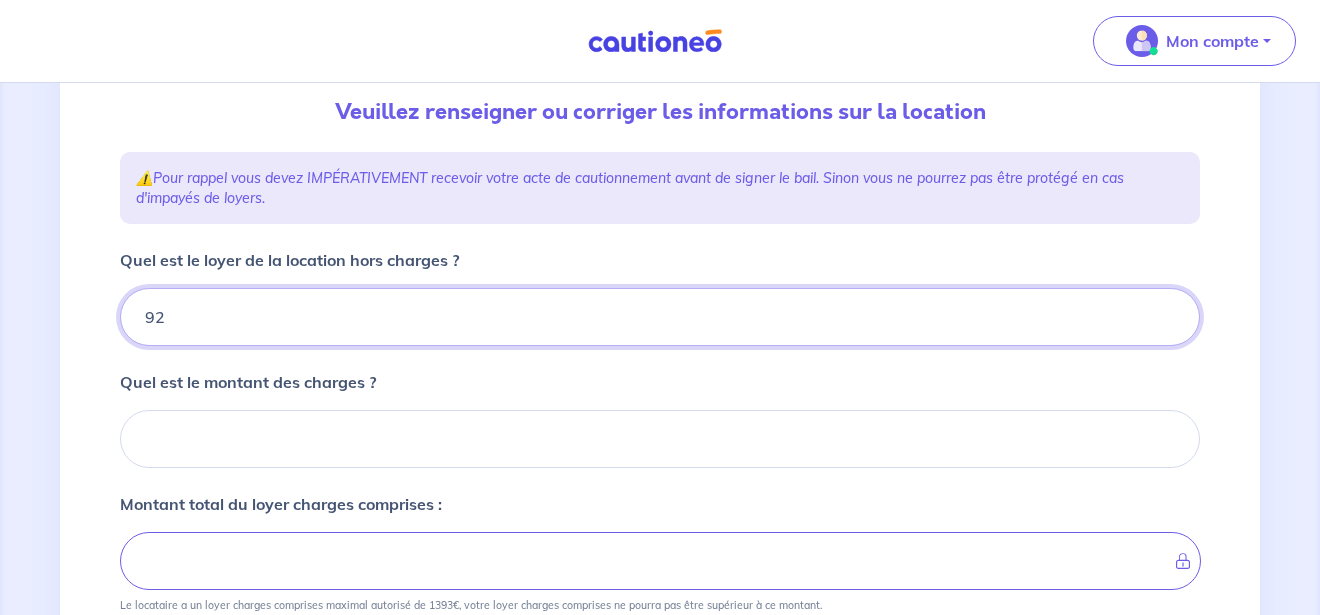 type 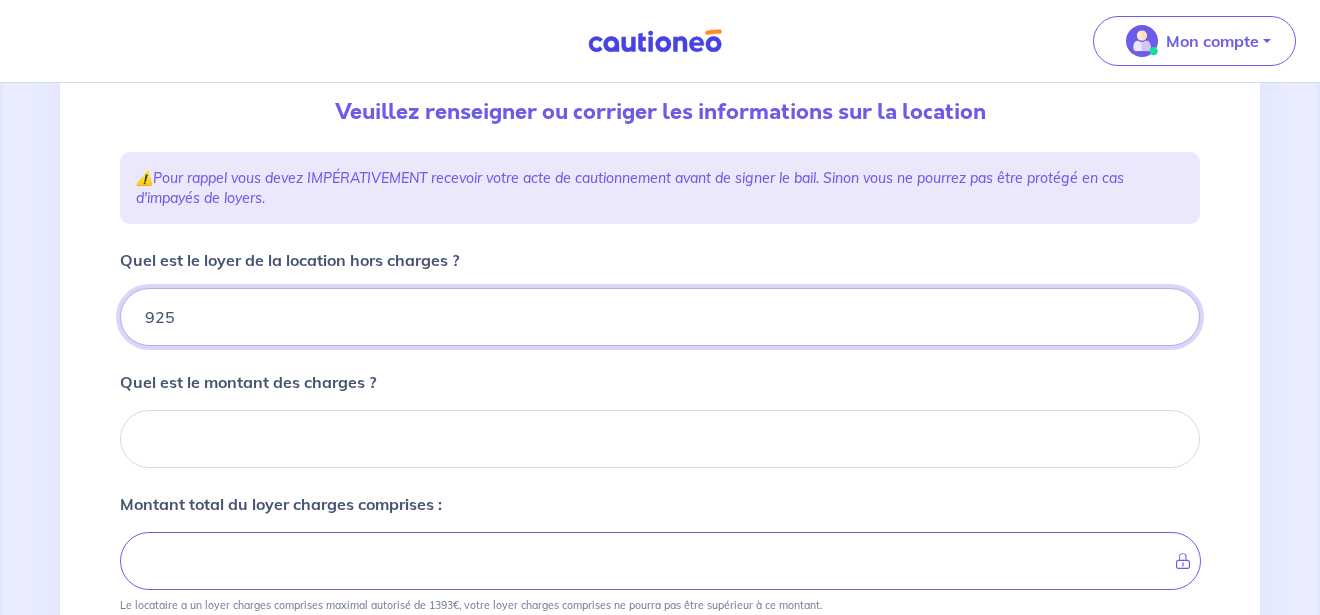 type 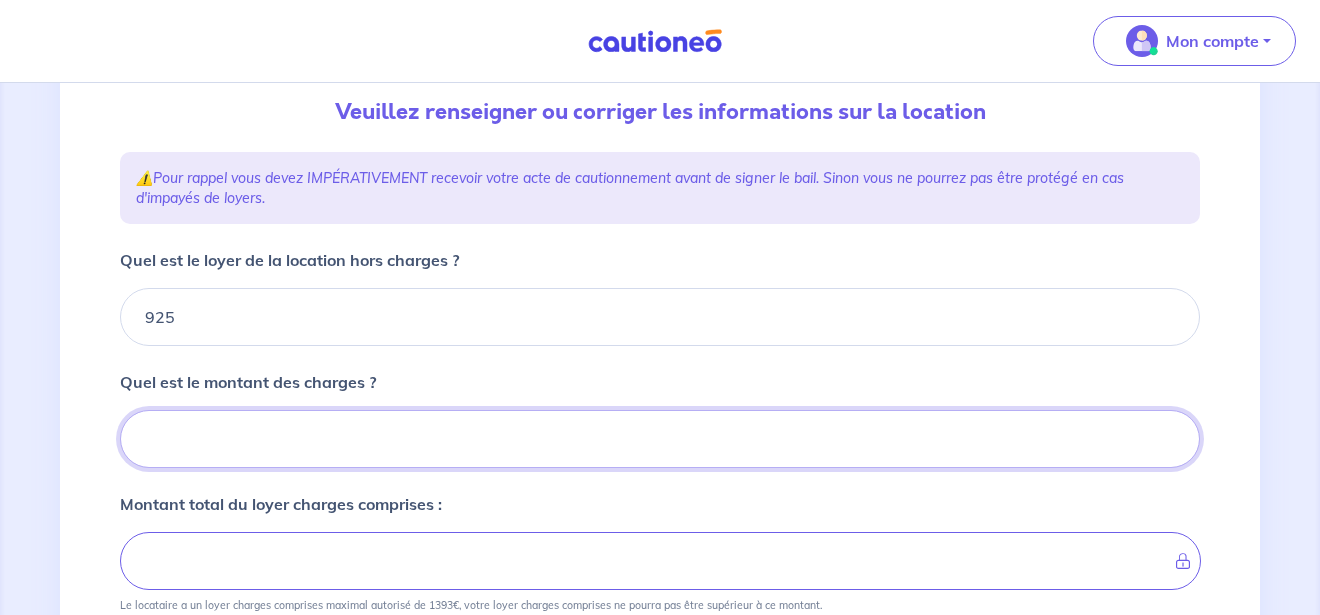 click on "Quel est le montant des charges ?" at bounding box center (660, 439) 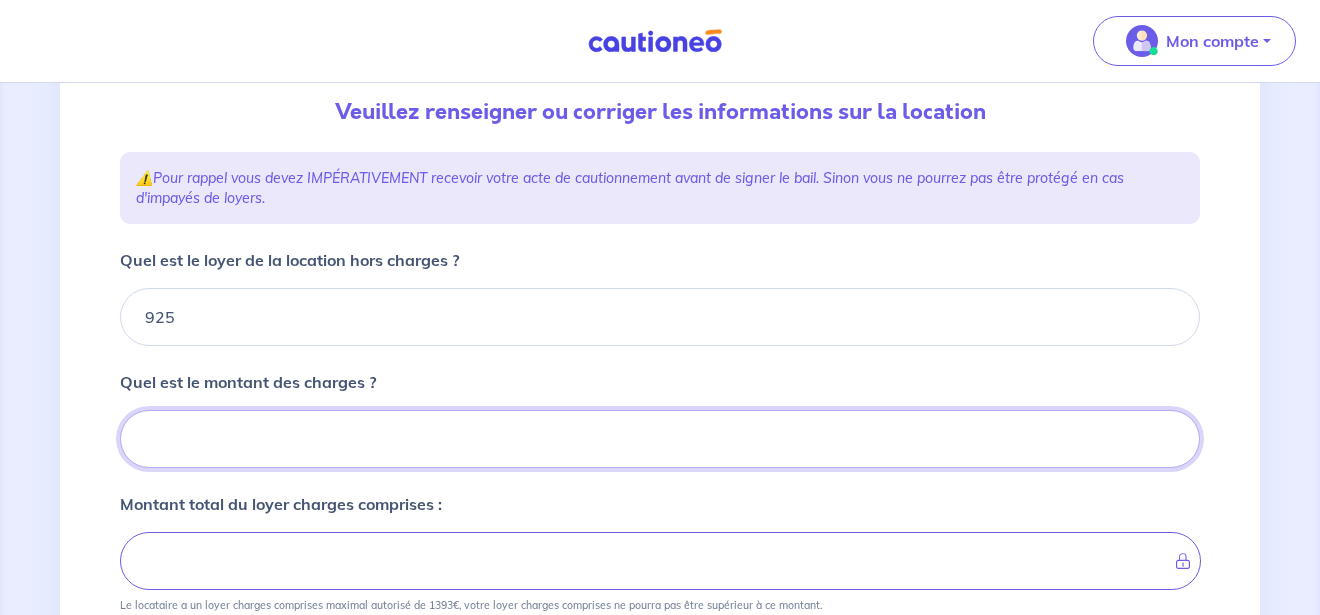type on "1" 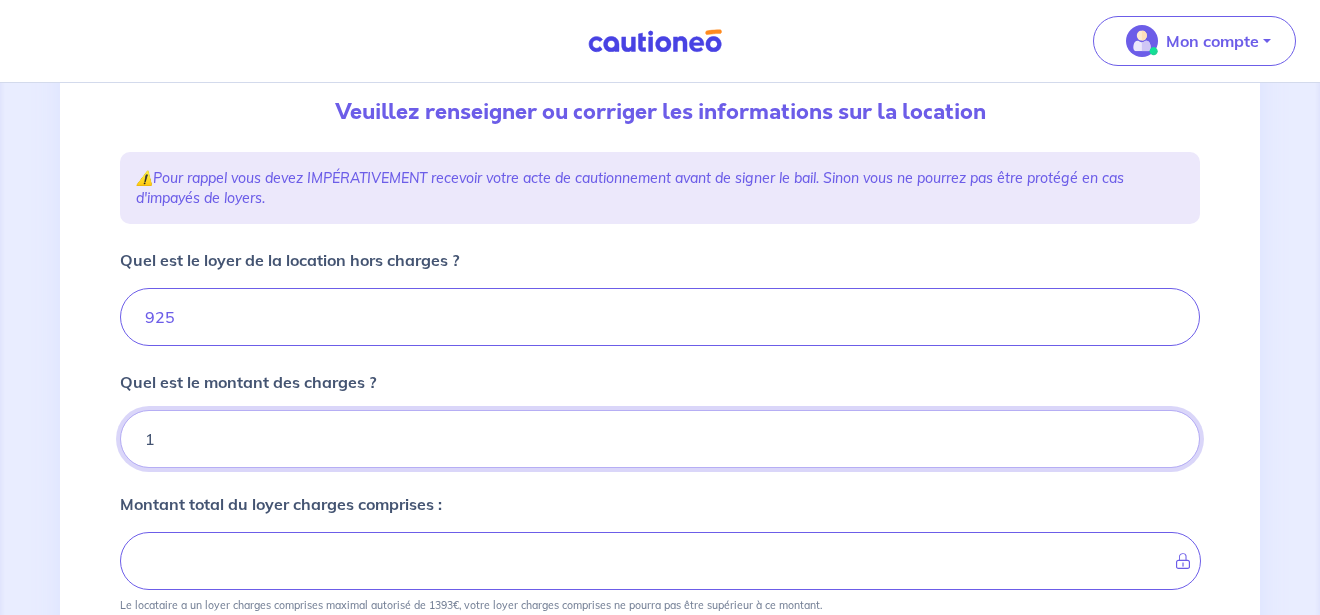 type on "[NUMBER]" 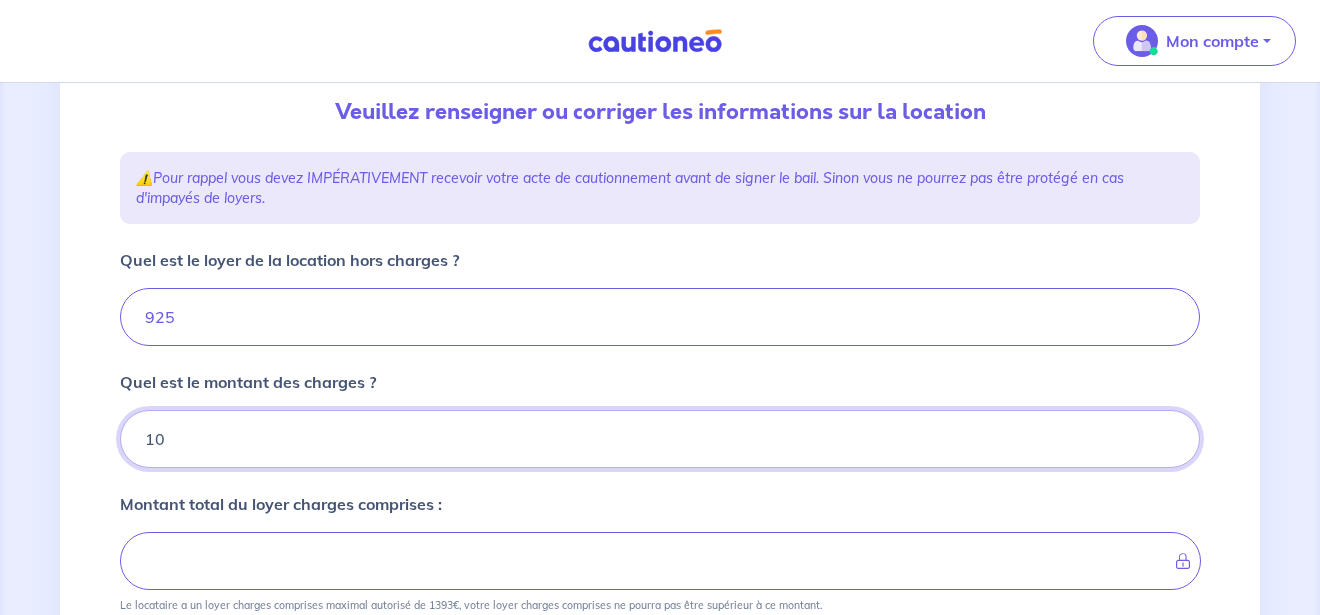 type on "935" 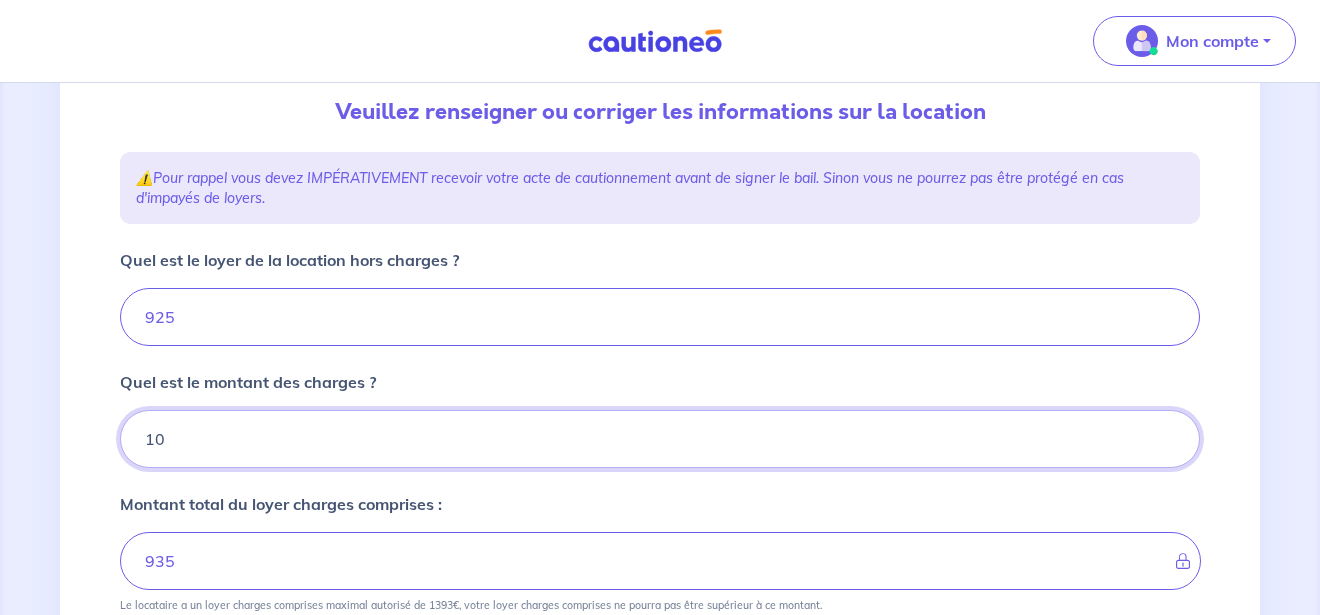 type on "10" 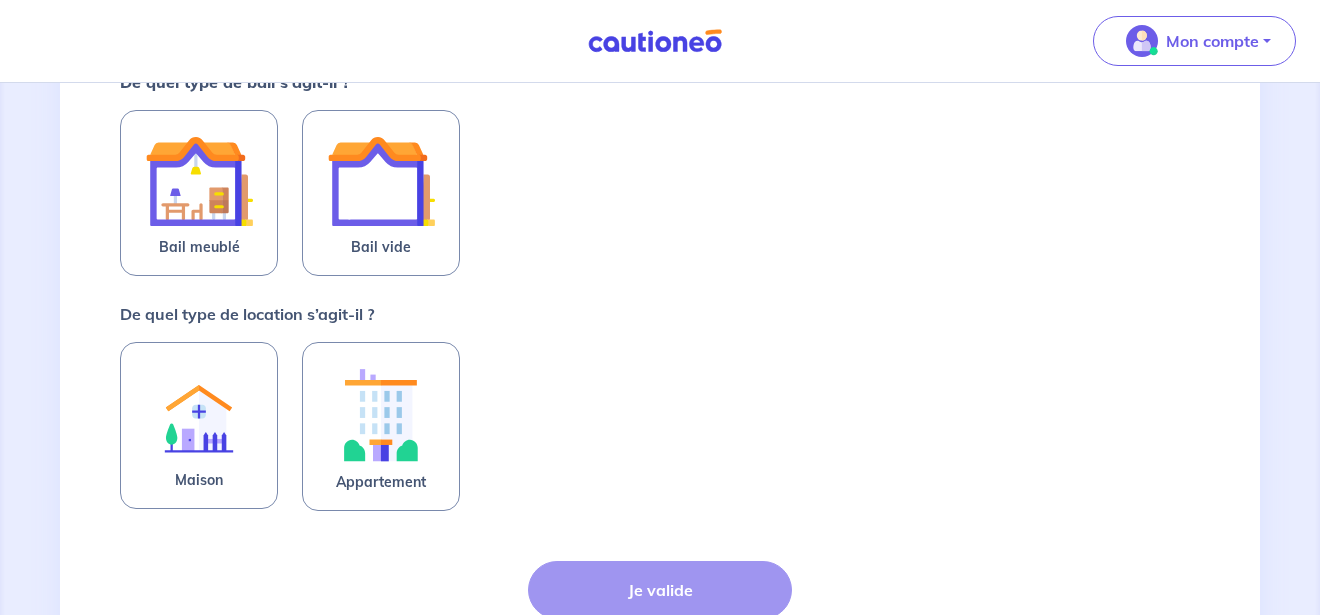 scroll, scrollTop: 444, scrollLeft: 0, axis: vertical 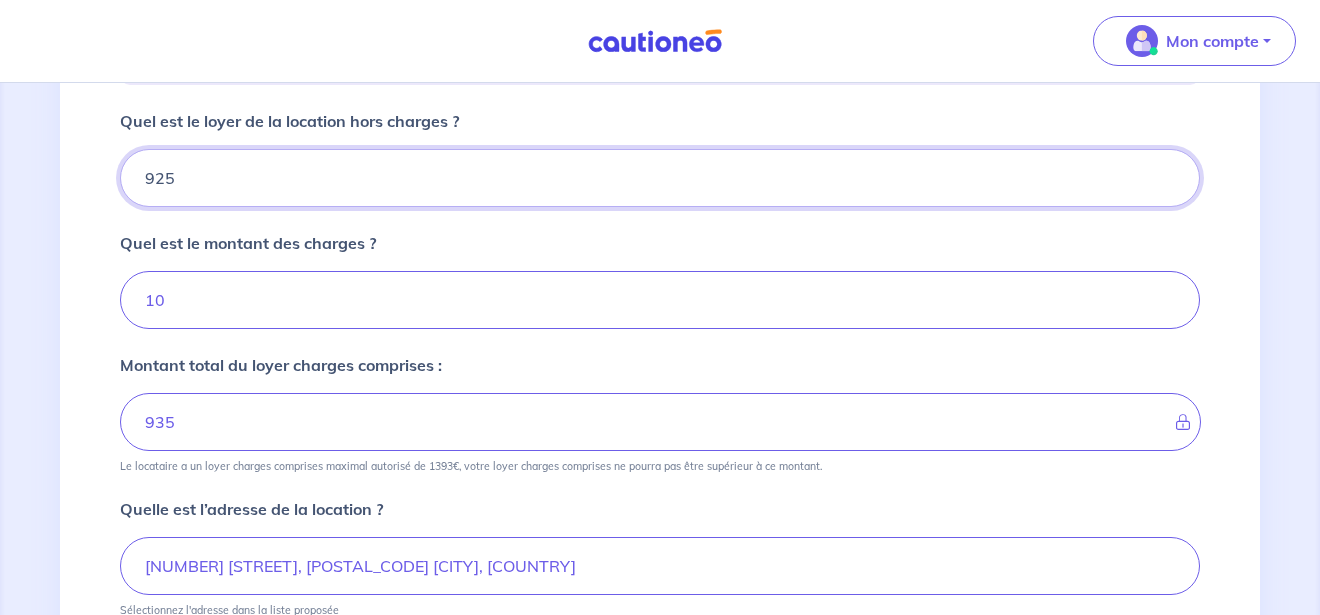 click on "925" at bounding box center [660, 178] 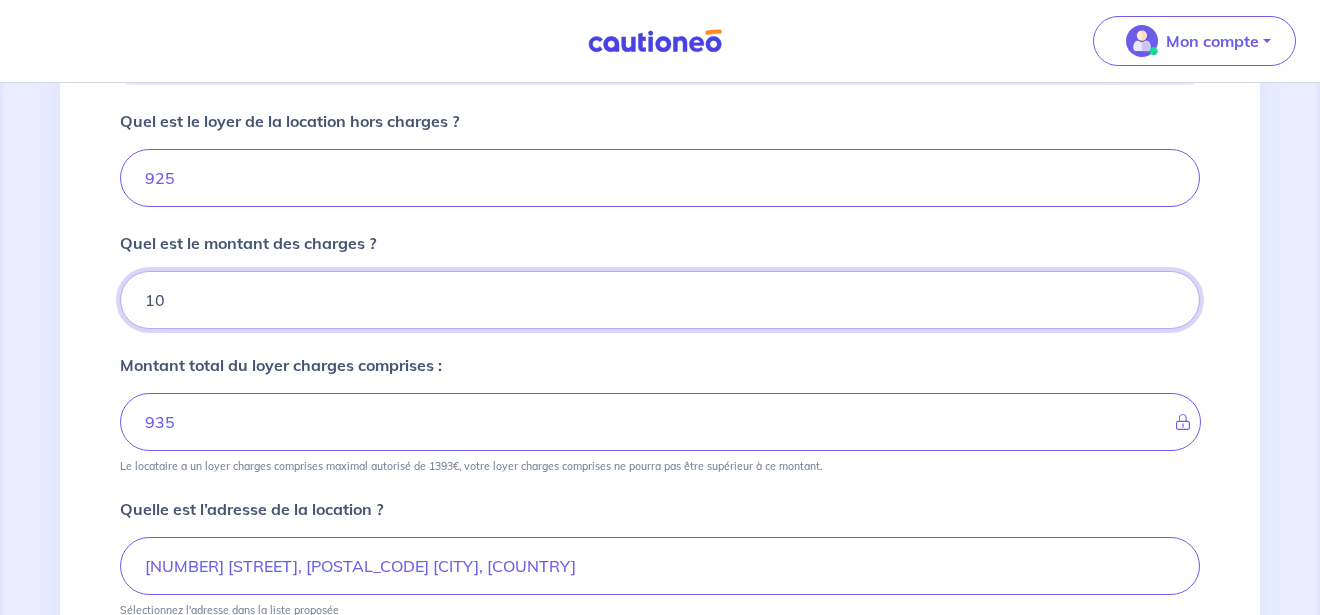 click on "10" at bounding box center [660, 300] 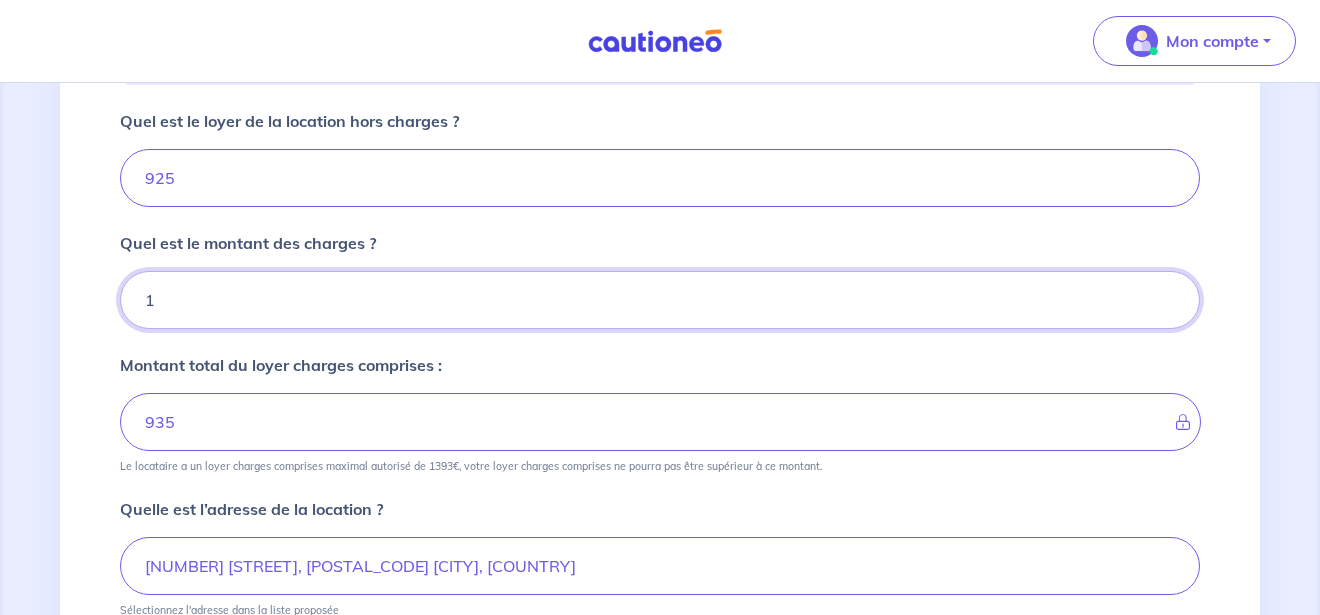 type 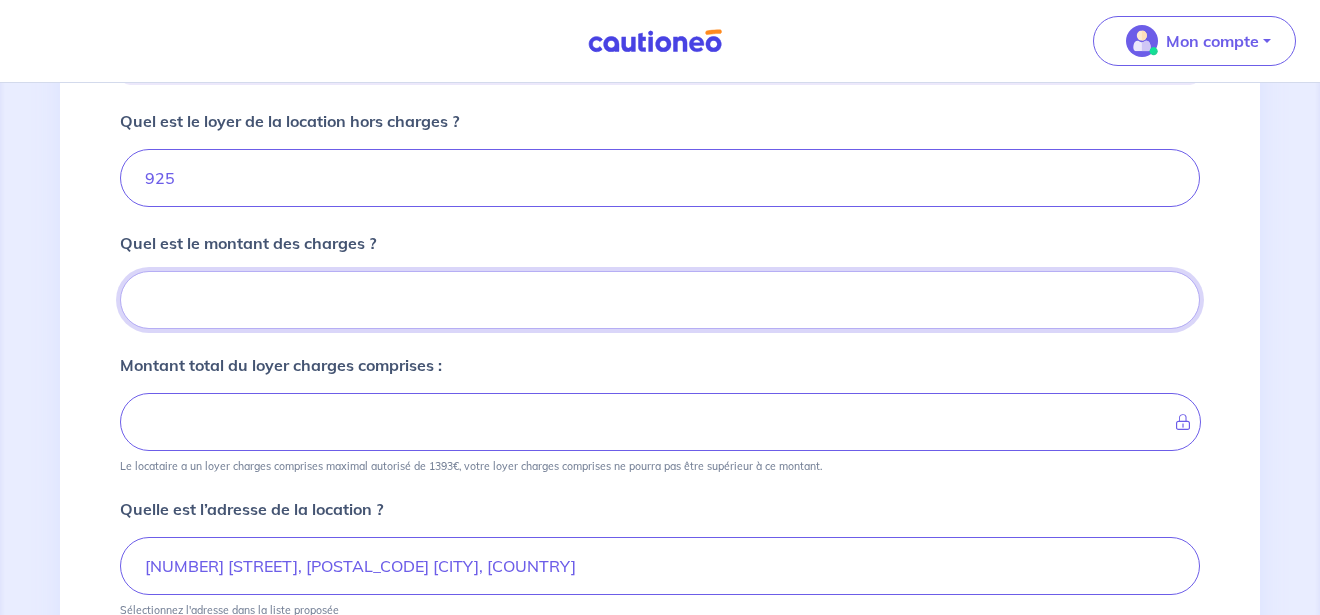 type on "925" 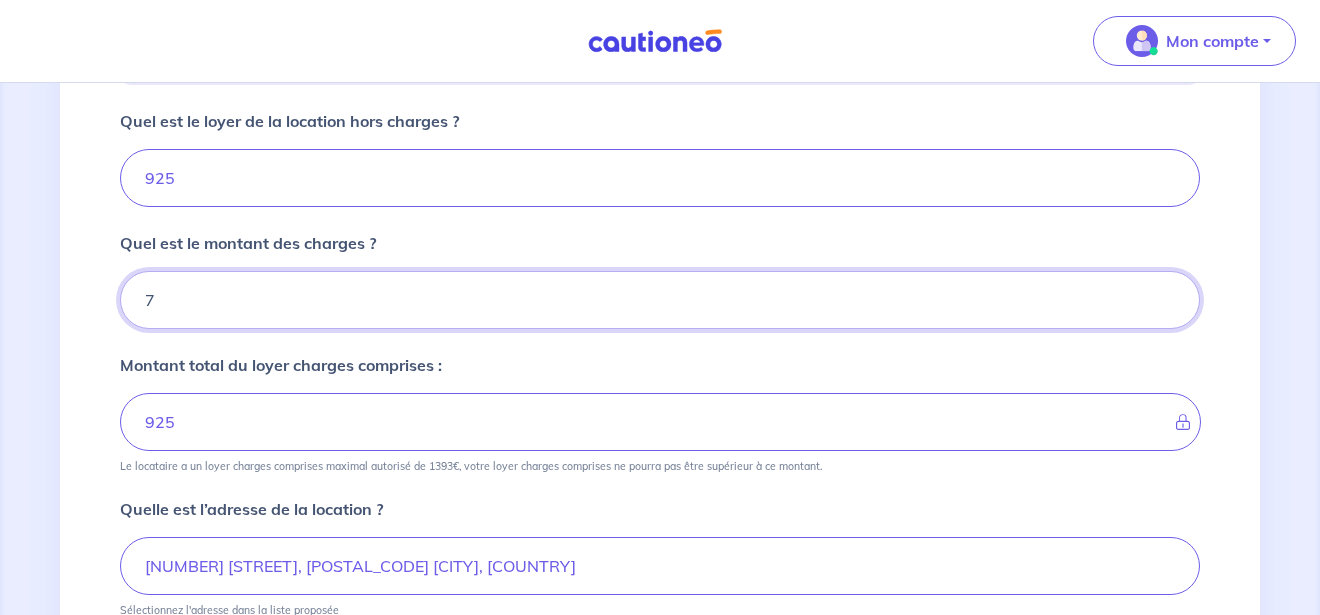 type on "75" 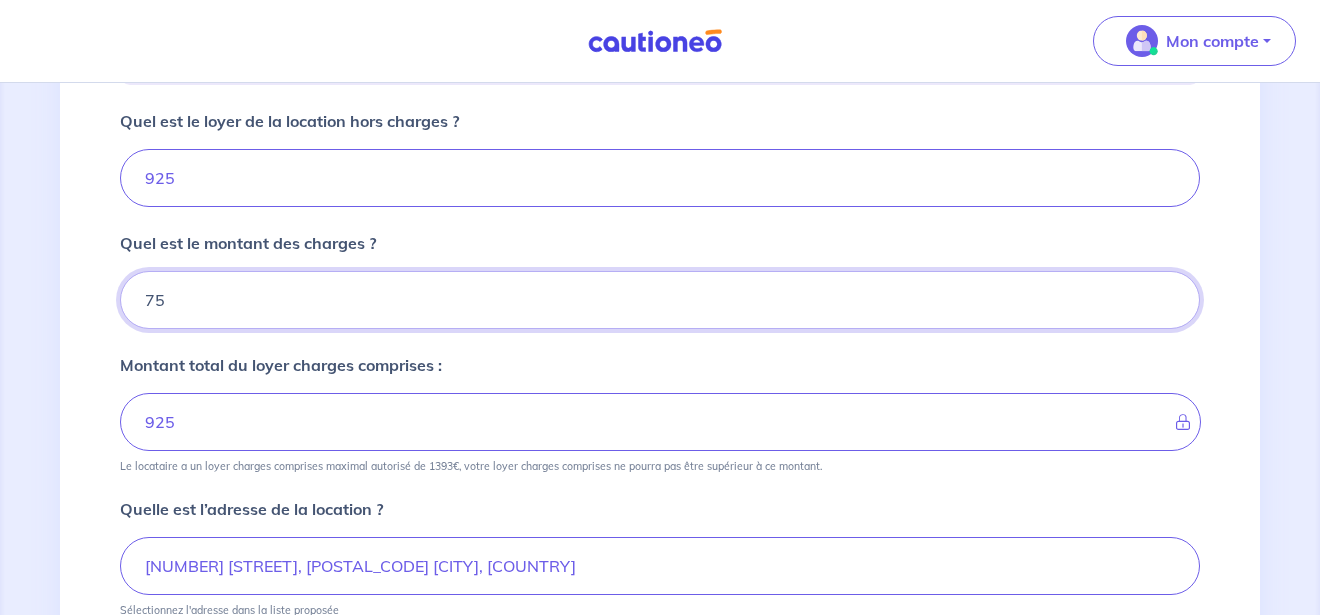 type on "1000" 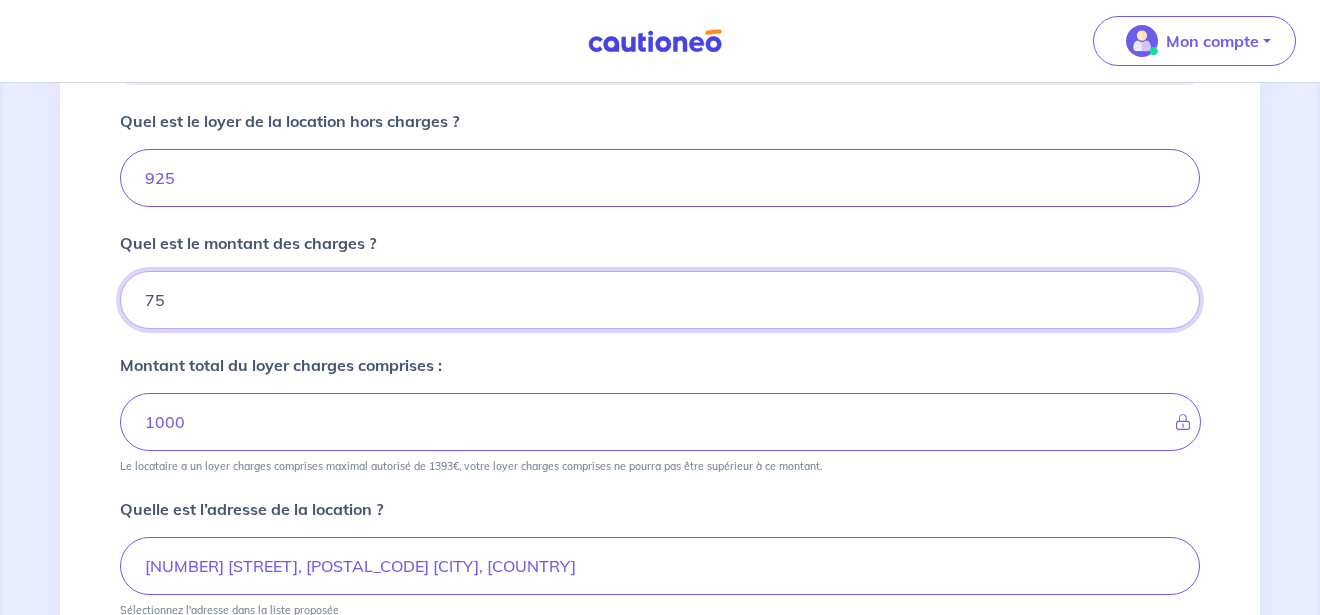 type on "75" 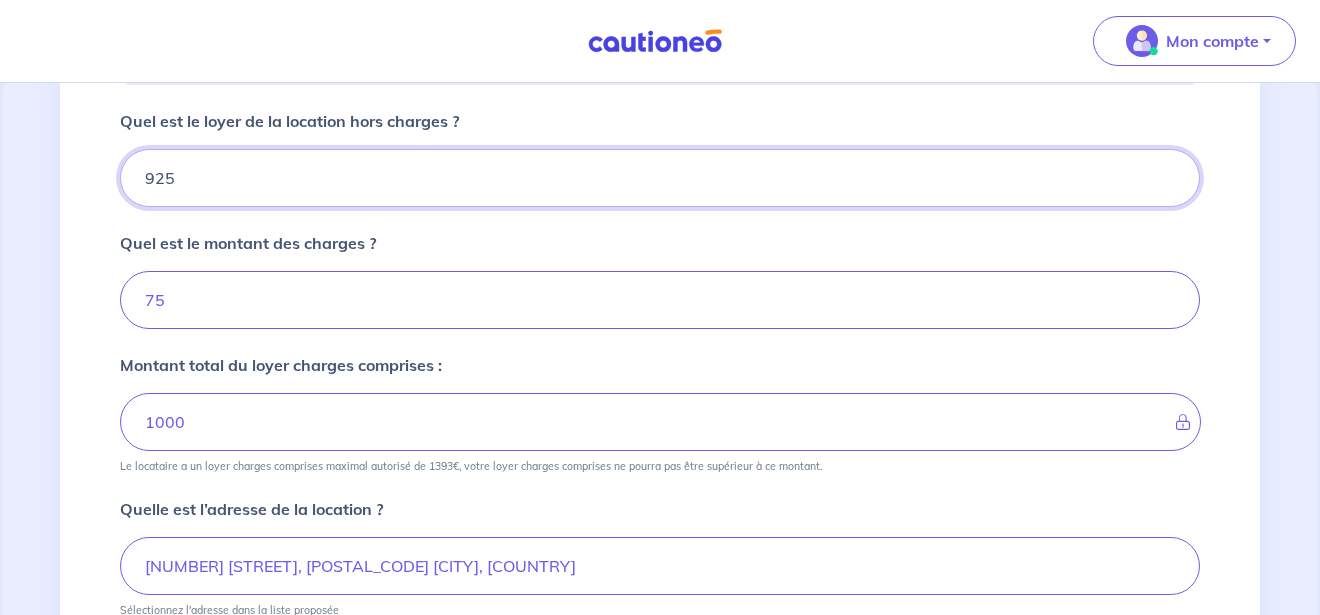 click on "925" at bounding box center (660, 178) 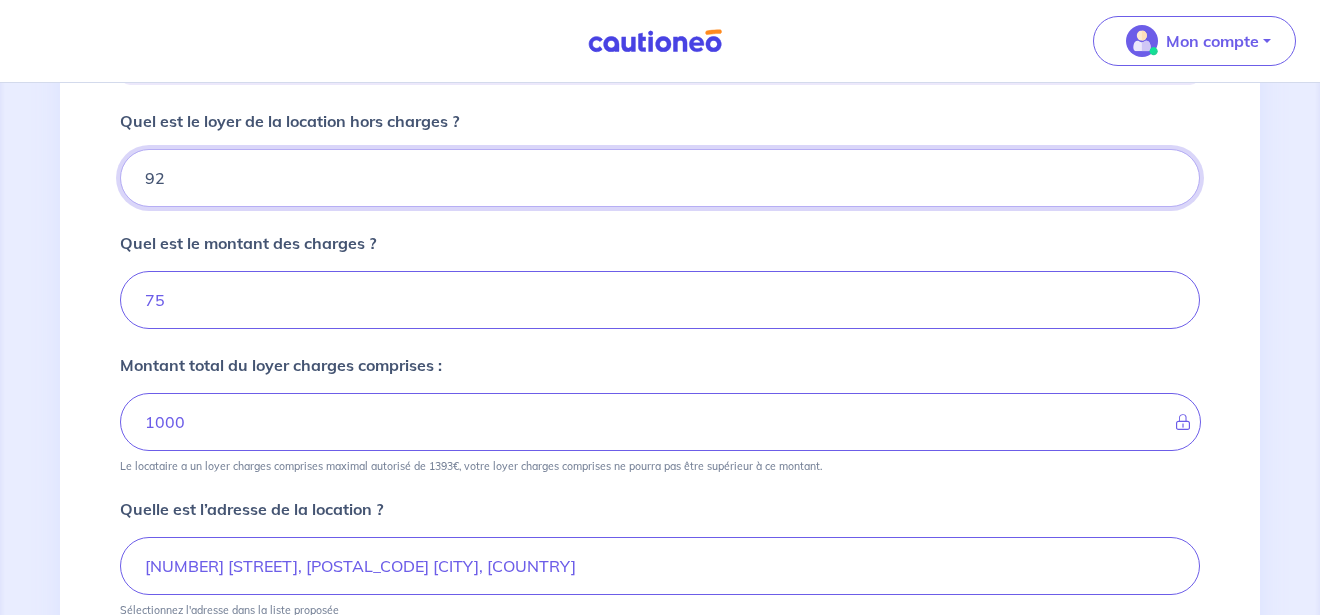 type on "9" 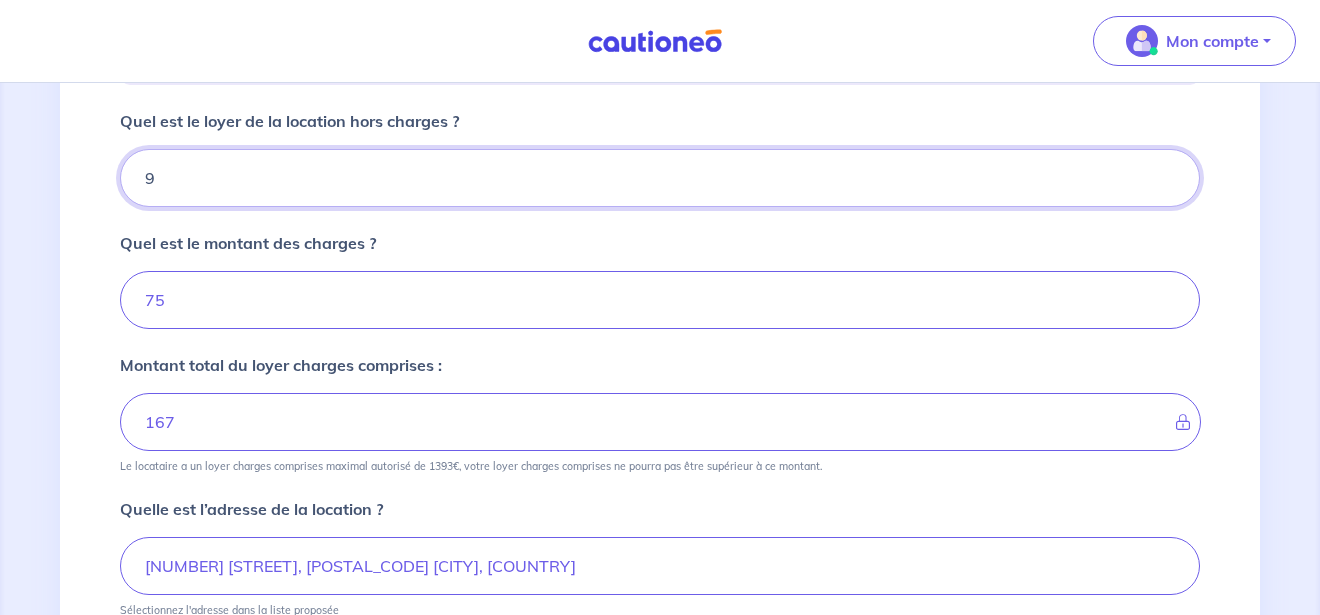 type on "84" 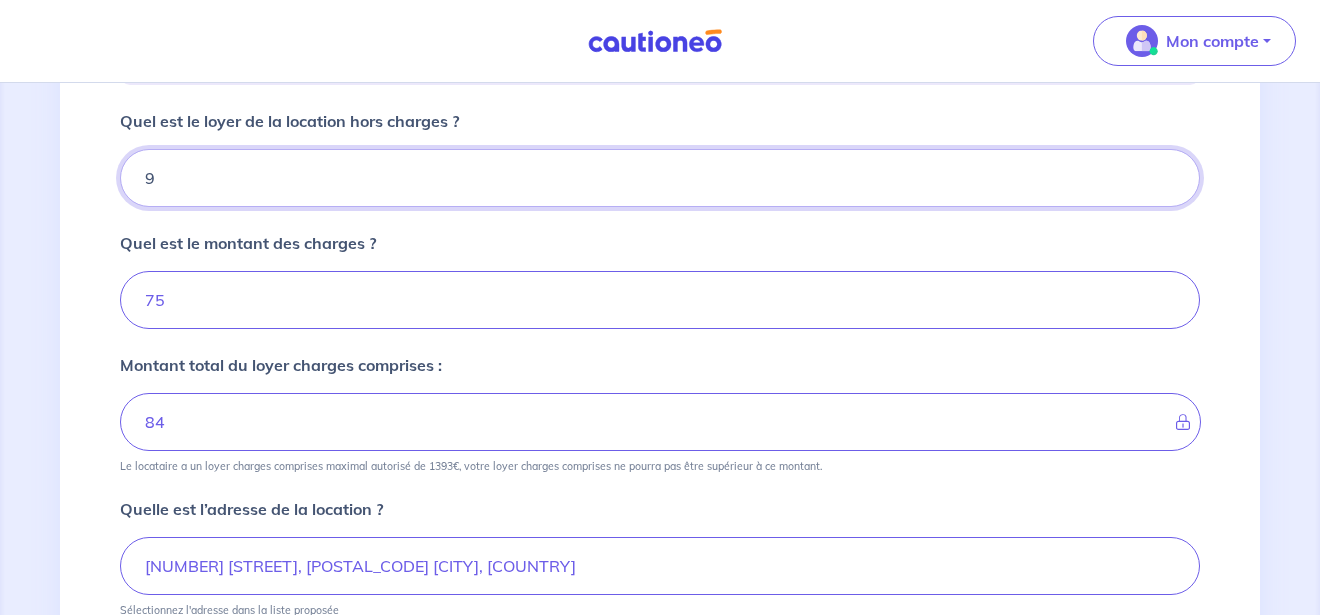 type on "95" 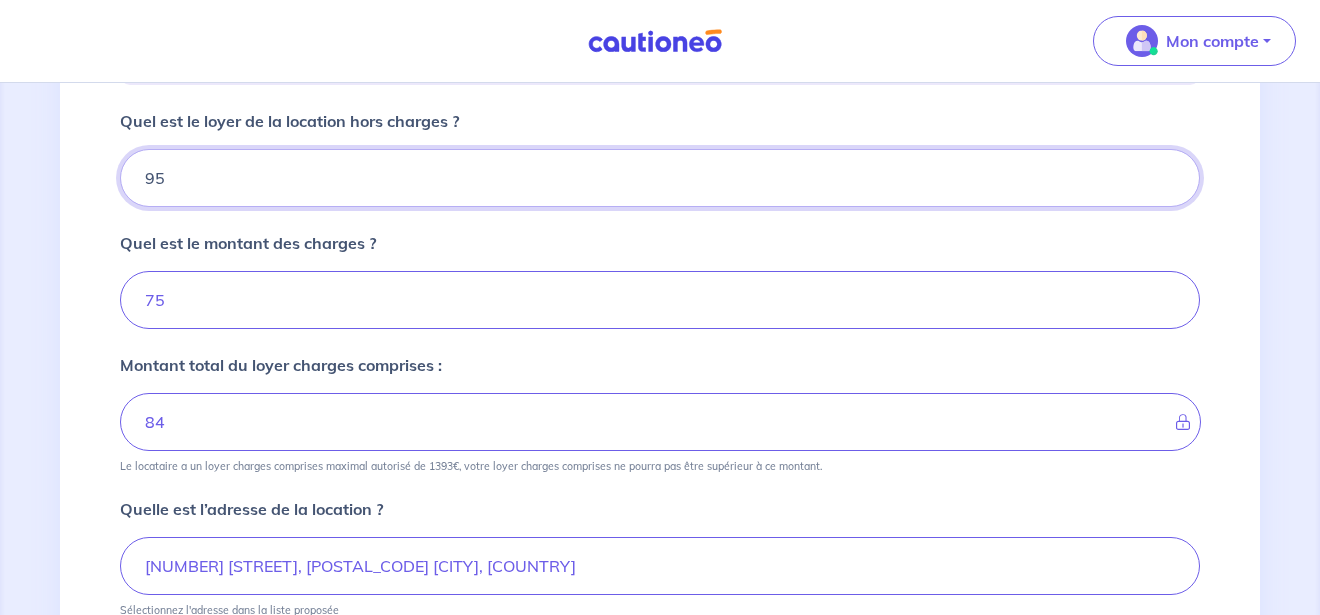 type on "170" 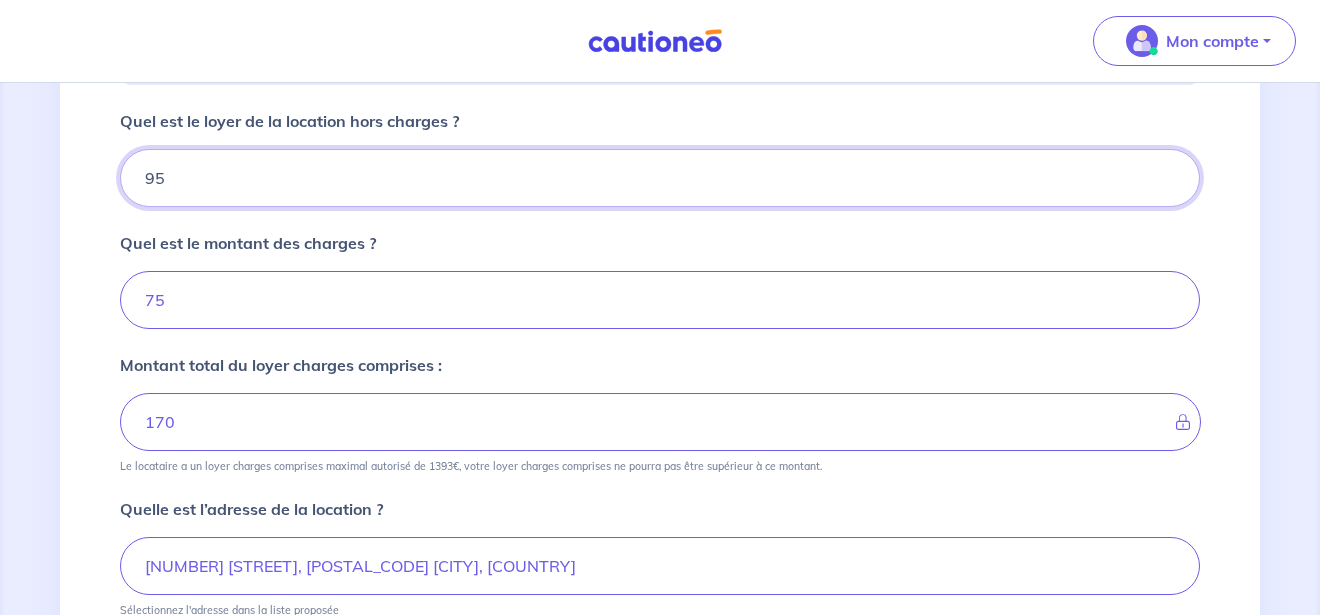 type on "[NUMBER]" 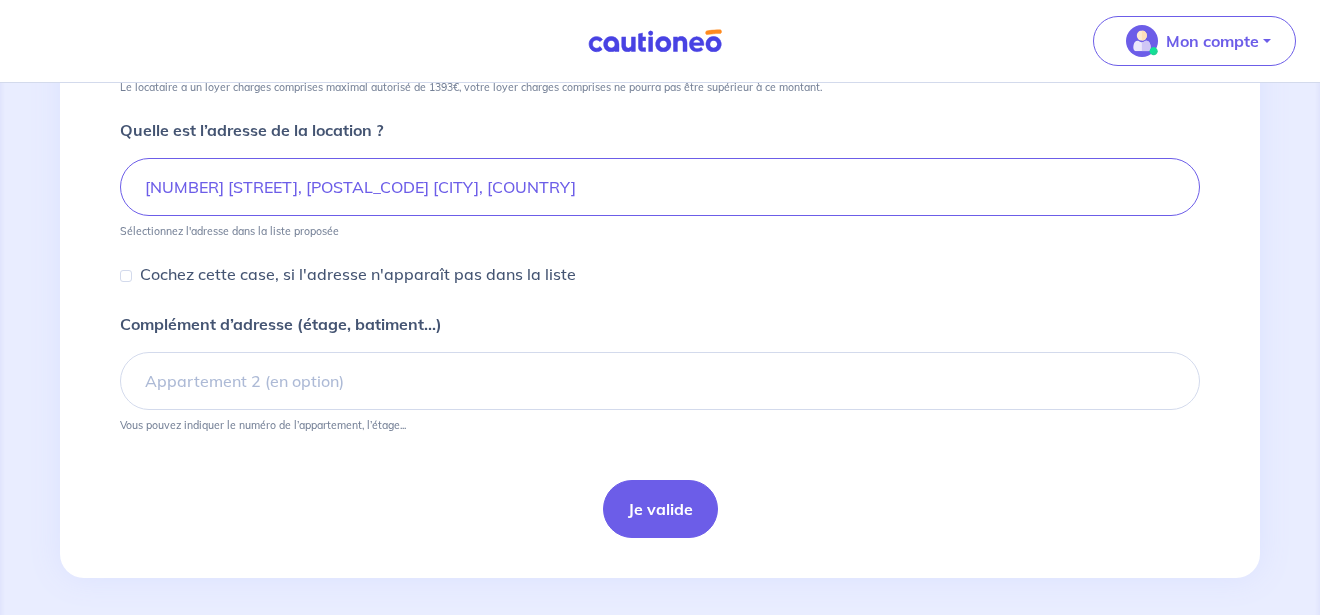 scroll, scrollTop: 748, scrollLeft: 0, axis: vertical 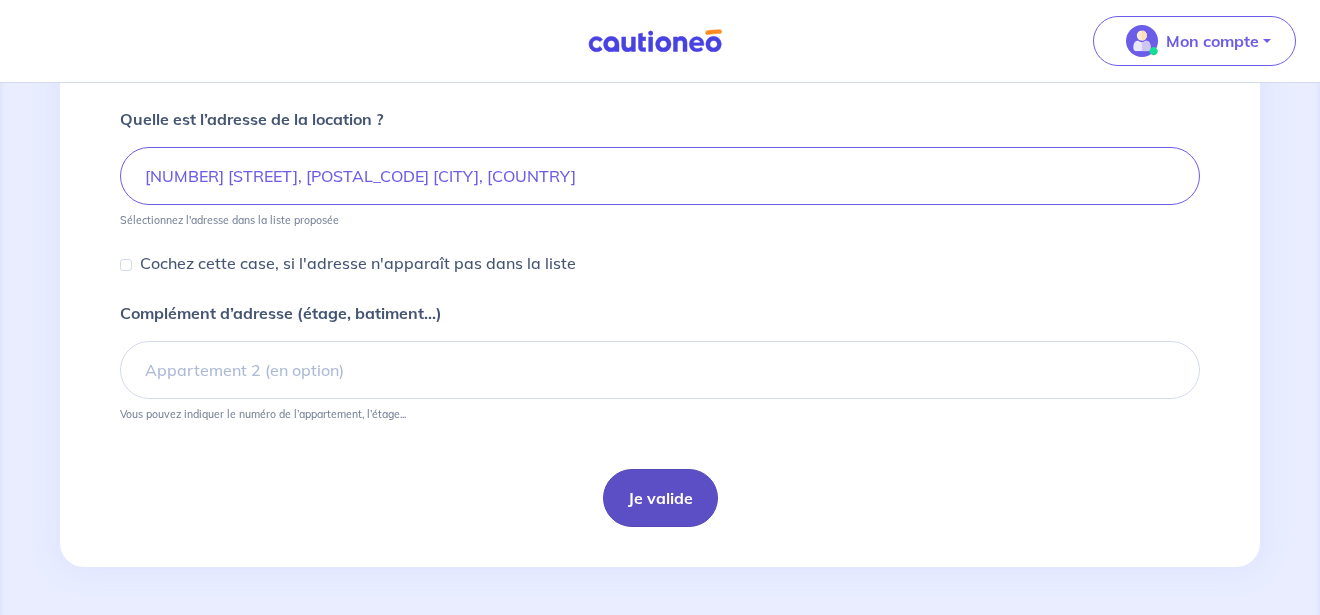 click on "Je valide" at bounding box center (660, 498) 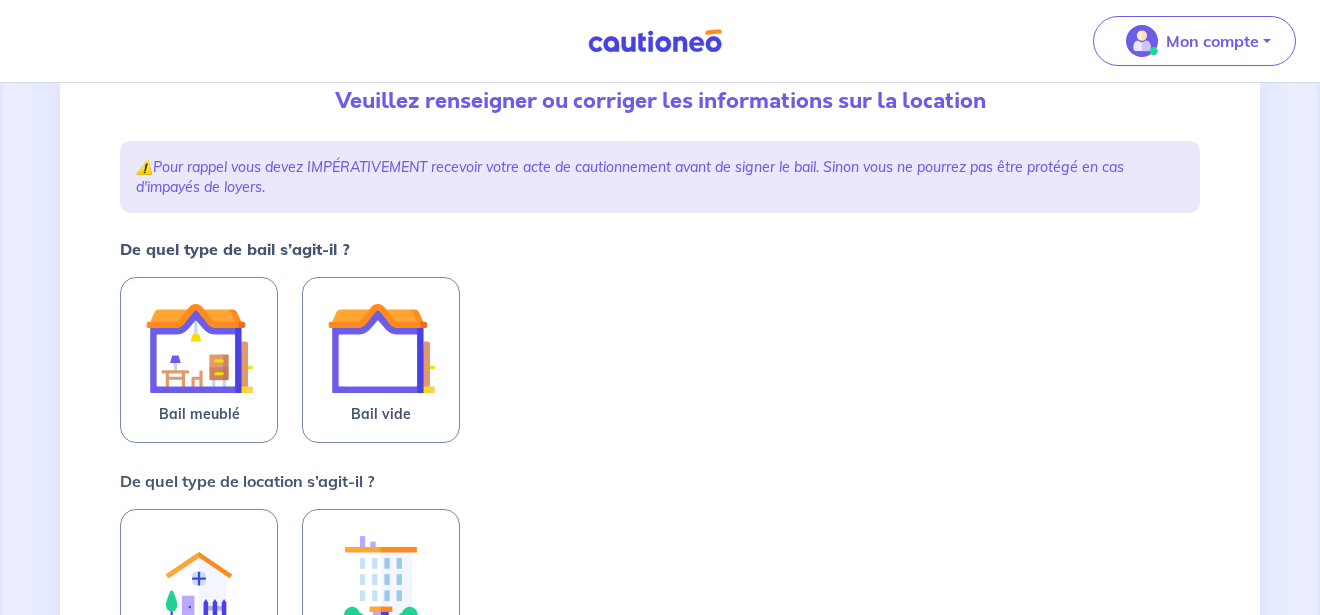 scroll, scrollTop: 231, scrollLeft: 0, axis: vertical 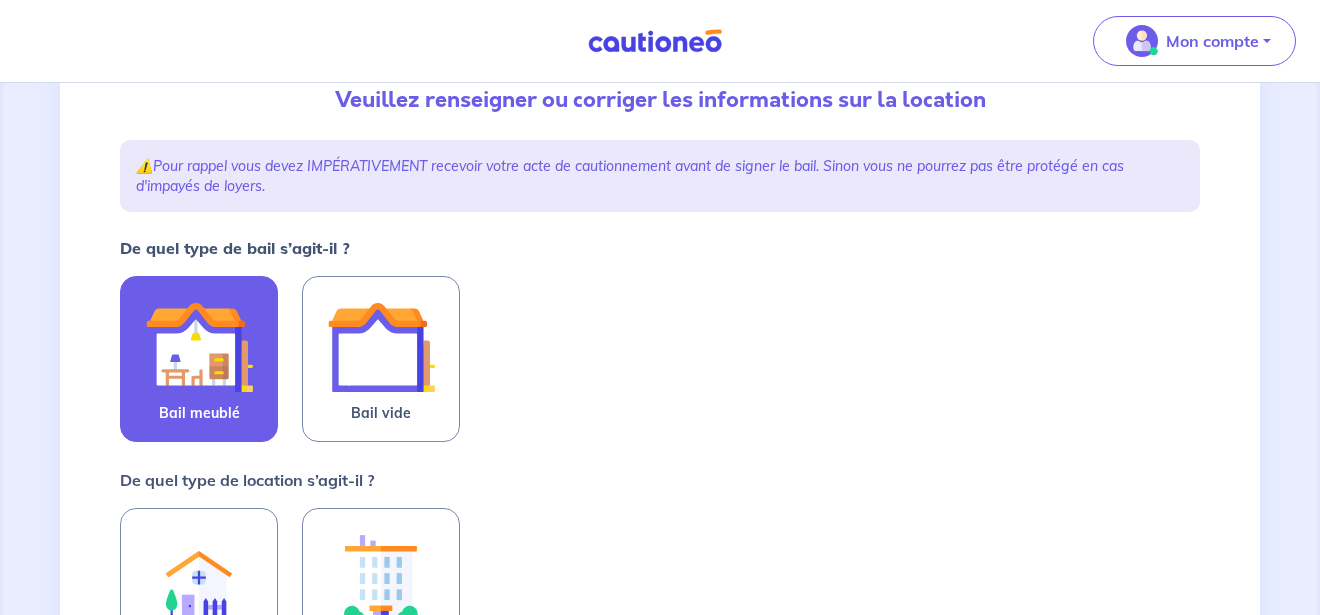 click at bounding box center [199, 347] 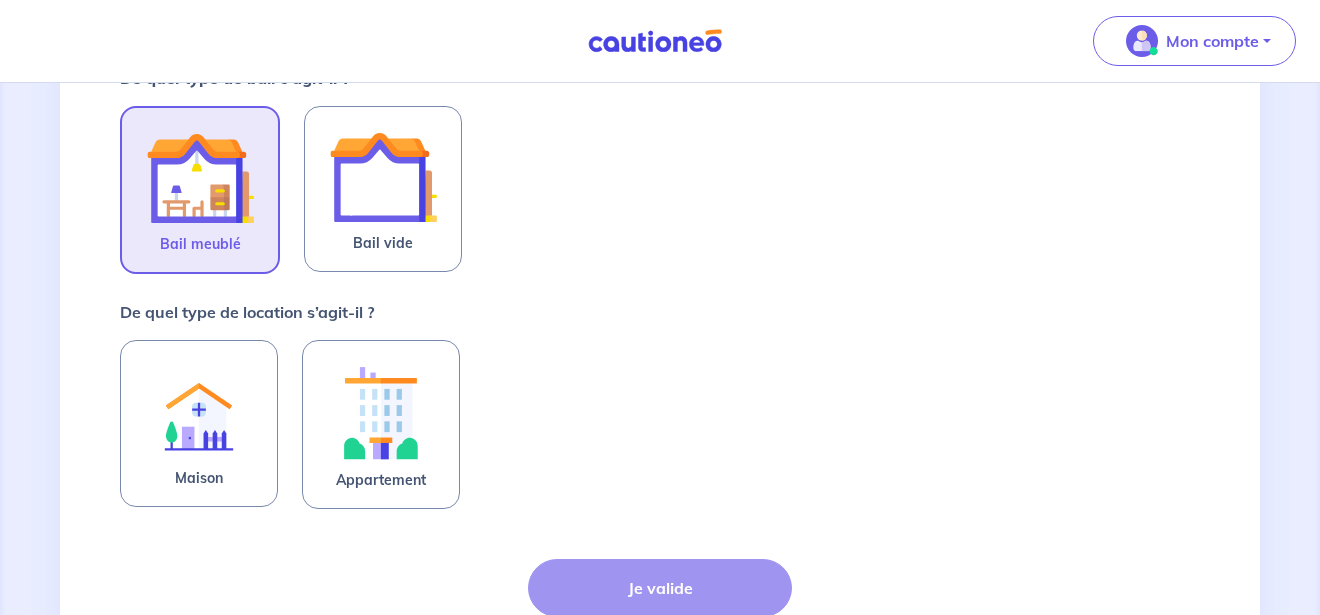 scroll, scrollTop: 403, scrollLeft: 0, axis: vertical 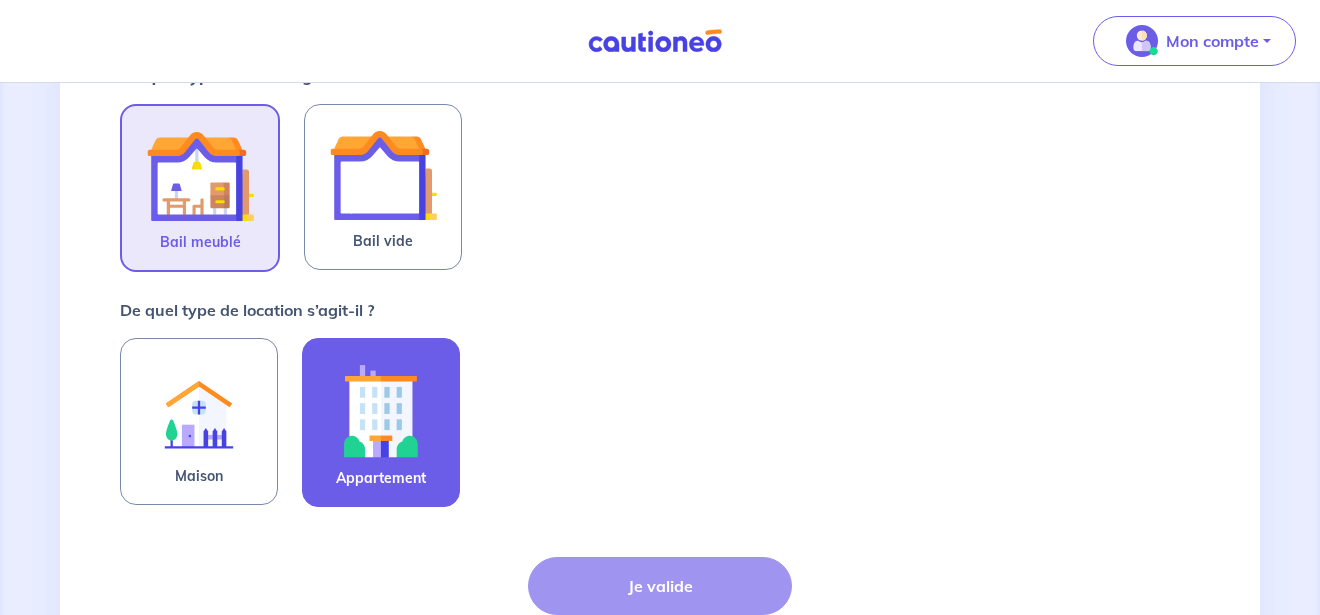 click at bounding box center (381, 410) 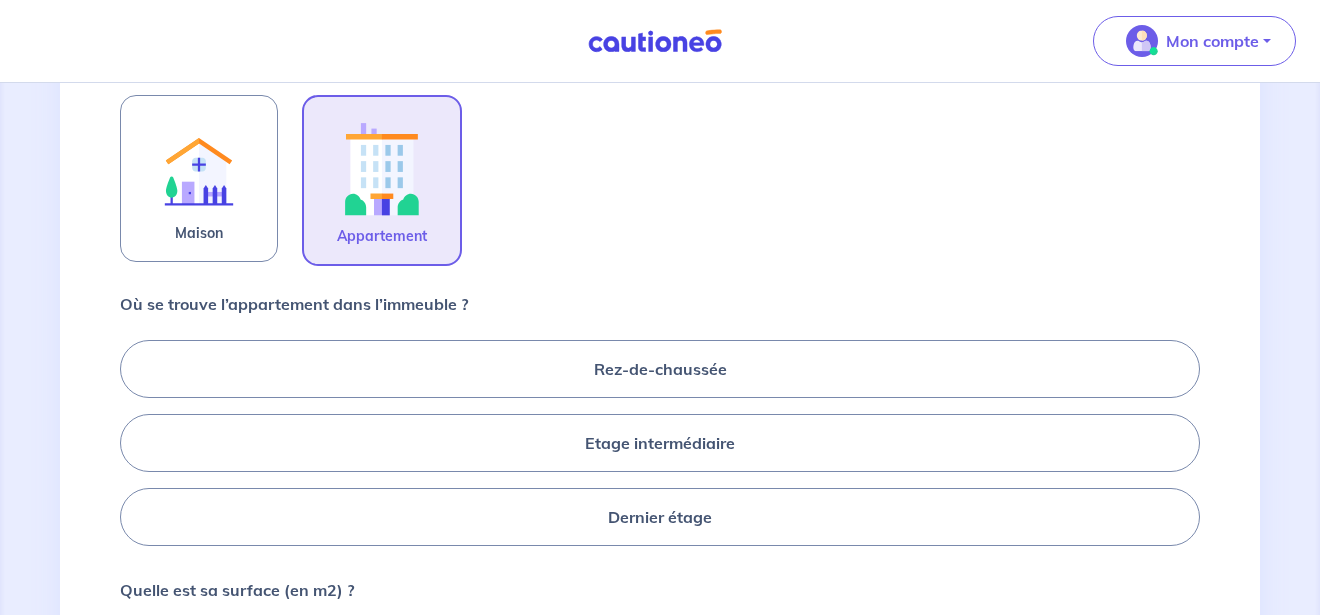 scroll, scrollTop: 645, scrollLeft: 0, axis: vertical 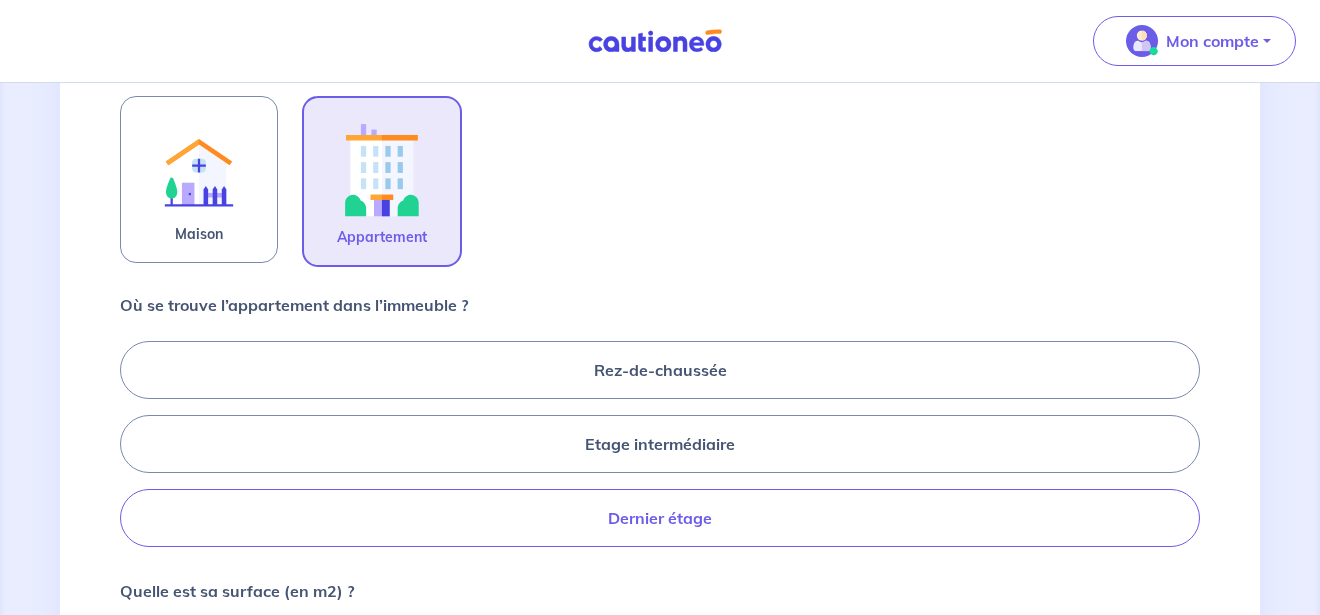 click on "Dernier étage" at bounding box center [660, 518] 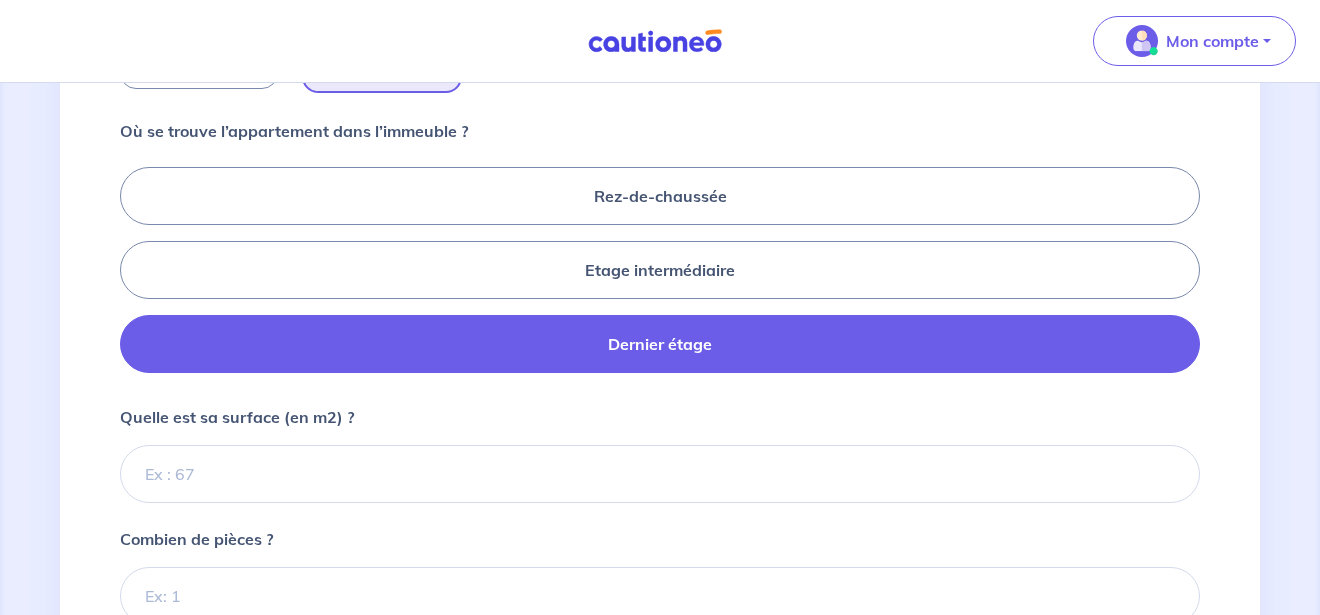 scroll, scrollTop: 817, scrollLeft: 0, axis: vertical 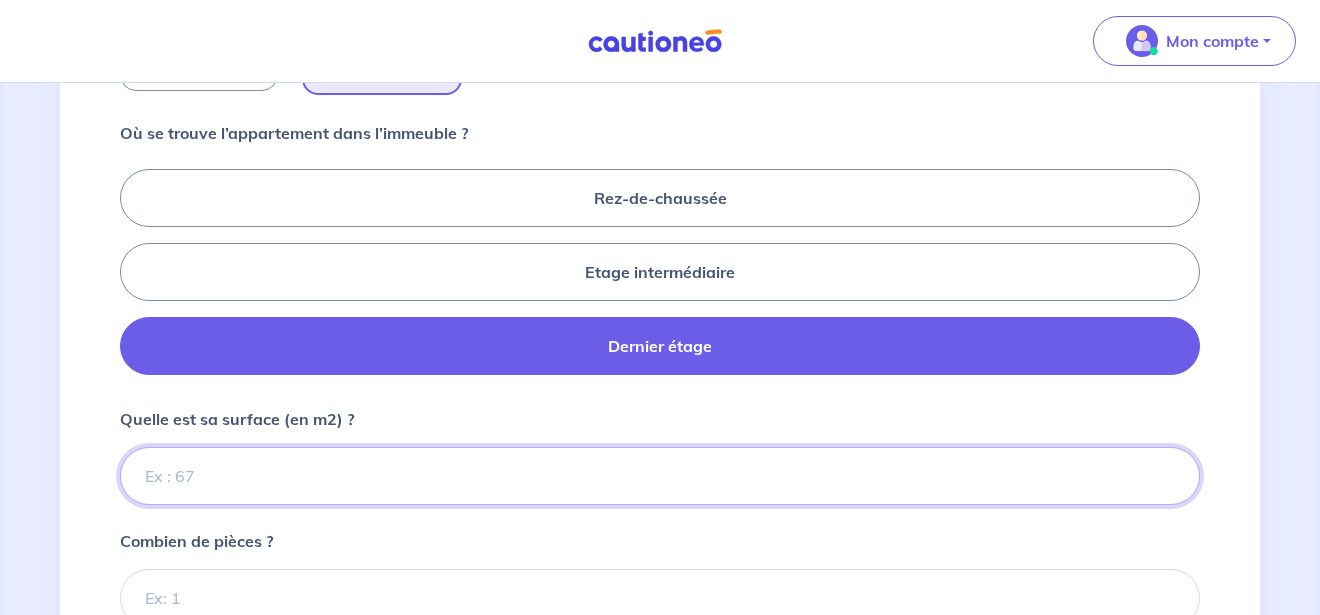click on "Quelle est sa surface (en m2) ?" at bounding box center (660, 476) 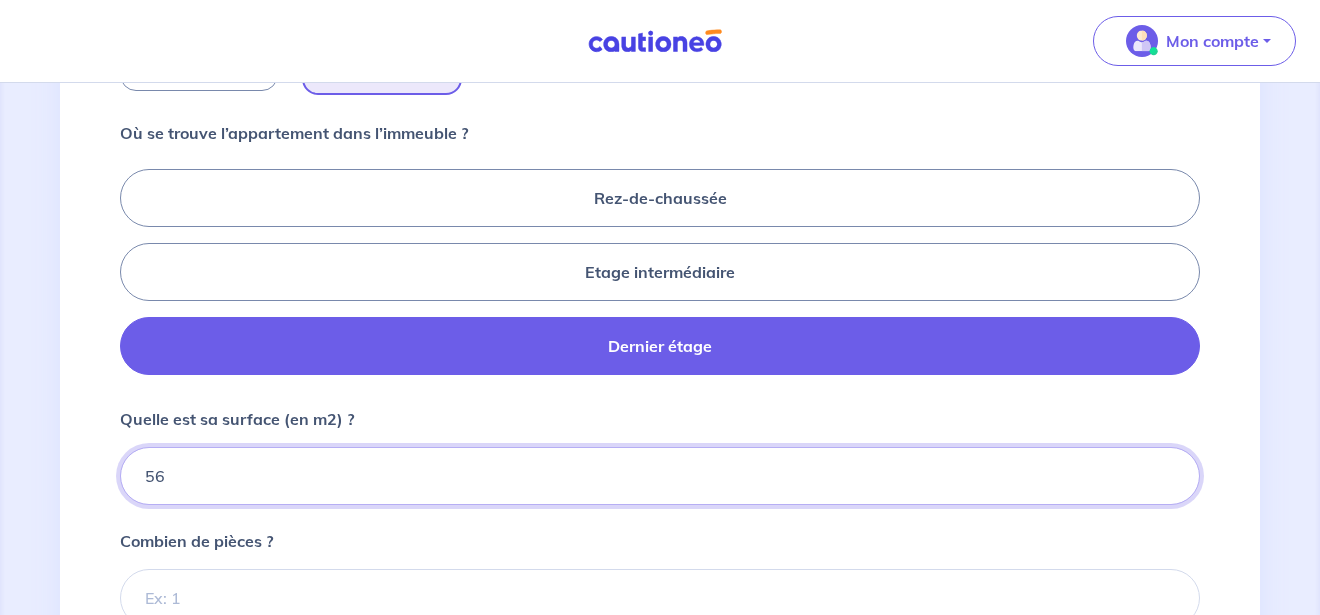 type on "56" 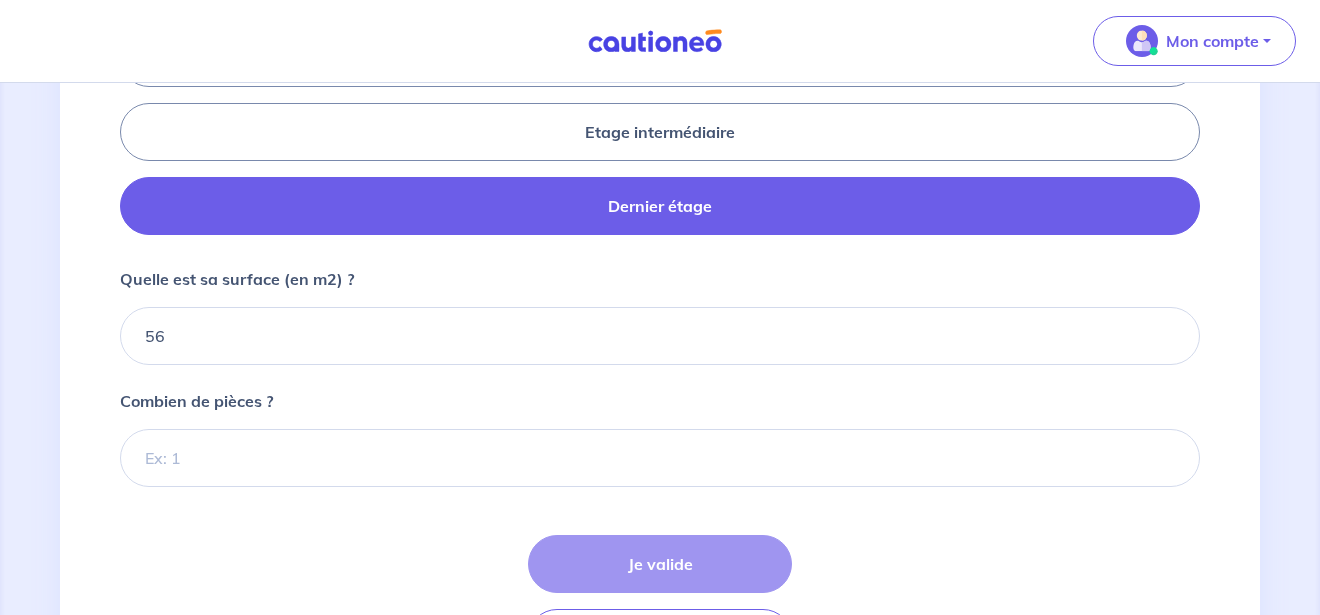 scroll, scrollTop: 964, scrollLeft: 0, axis: vertical 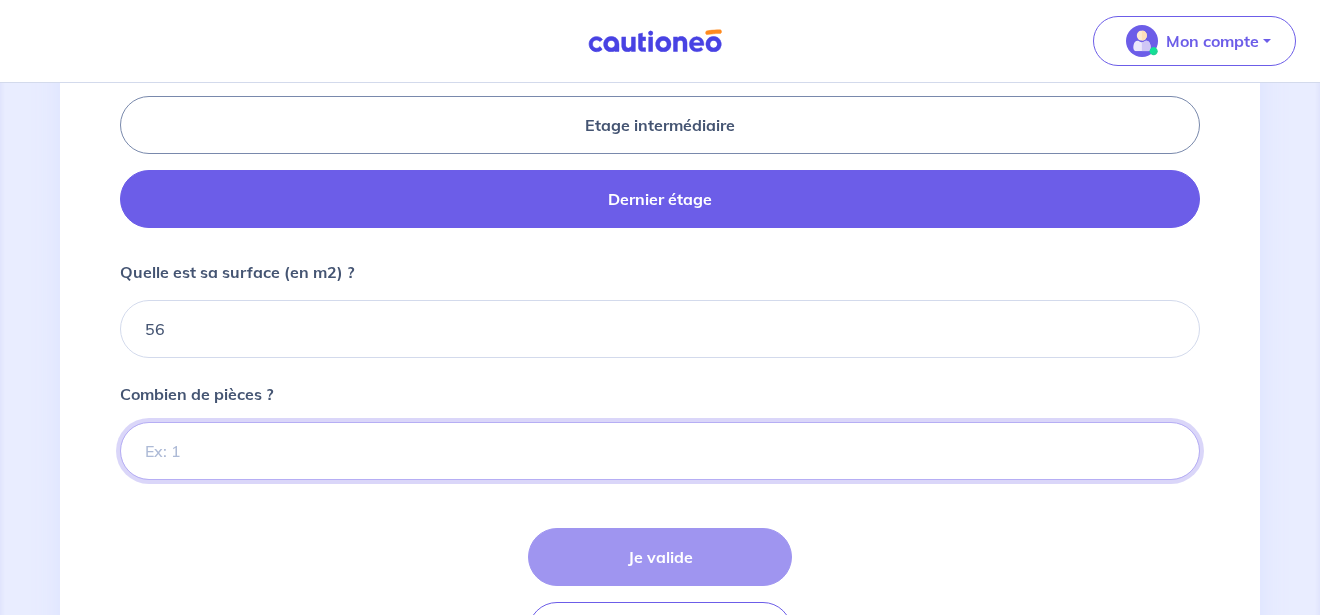 click on "Combien de pièces ?" at bounding box center [660, 451] 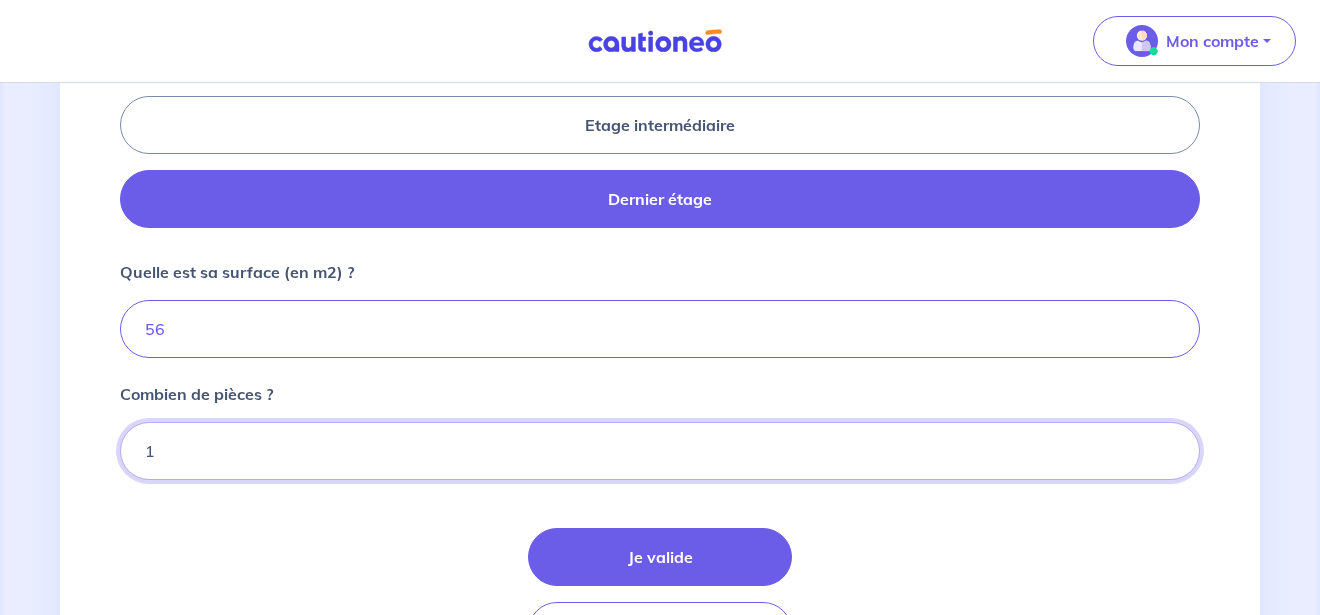 click on "1" at bounding box center [660, 451] 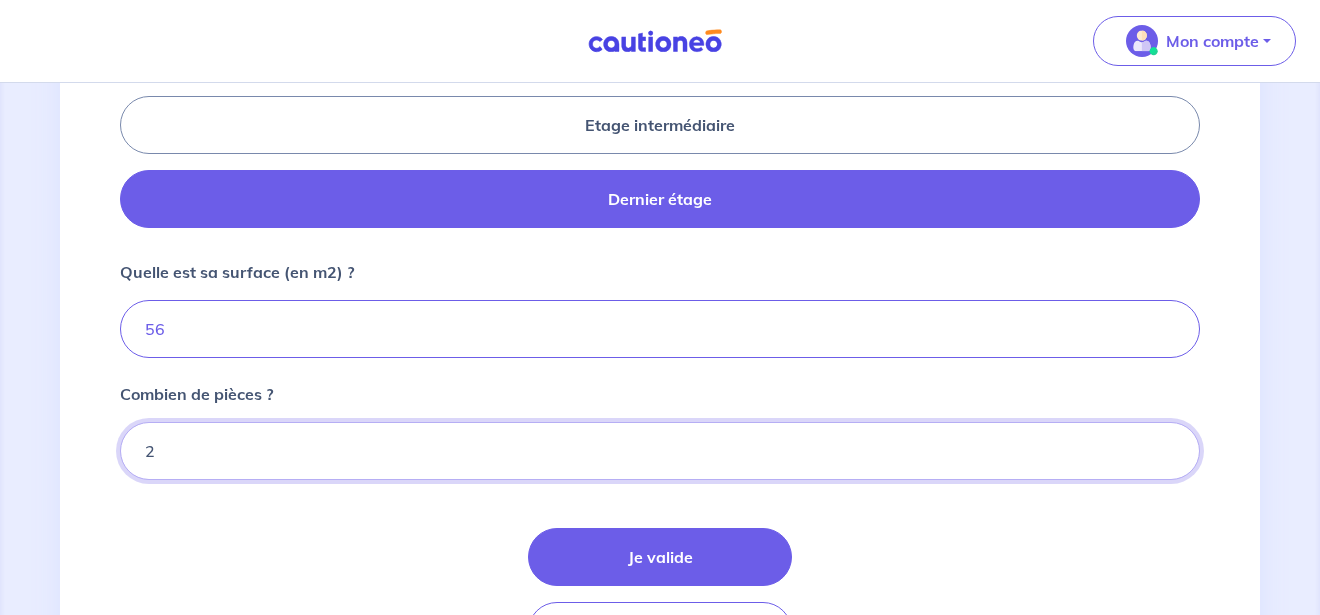 click on "2" at bounding box center [660, 451] 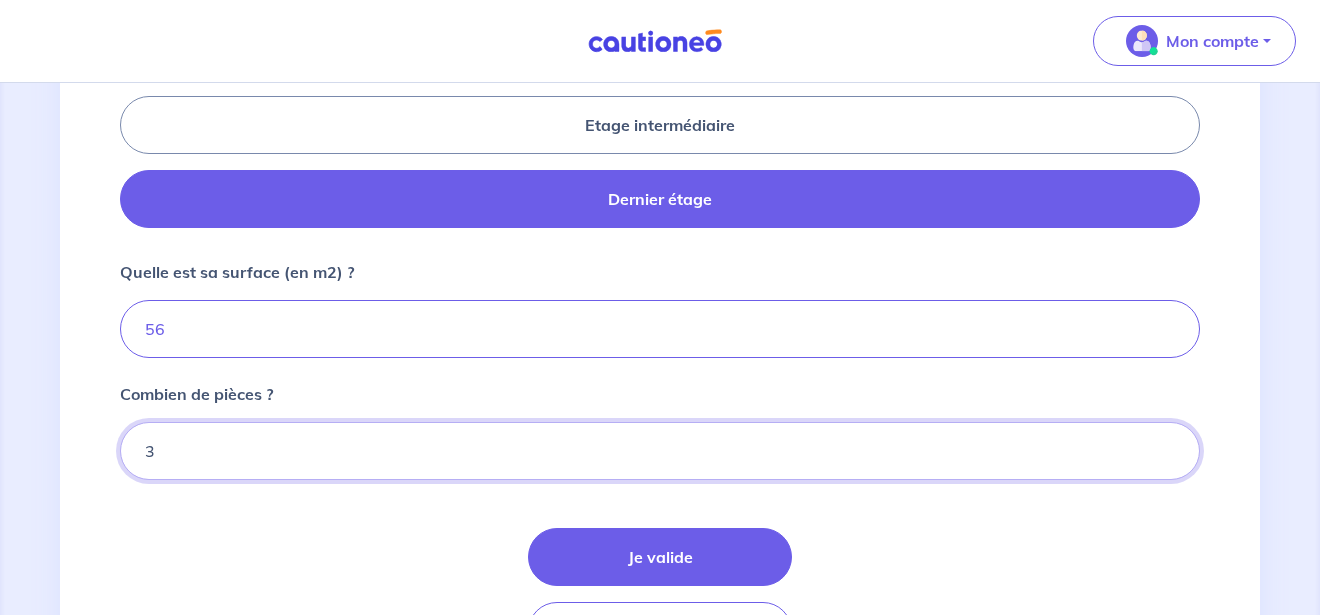 type on "3" 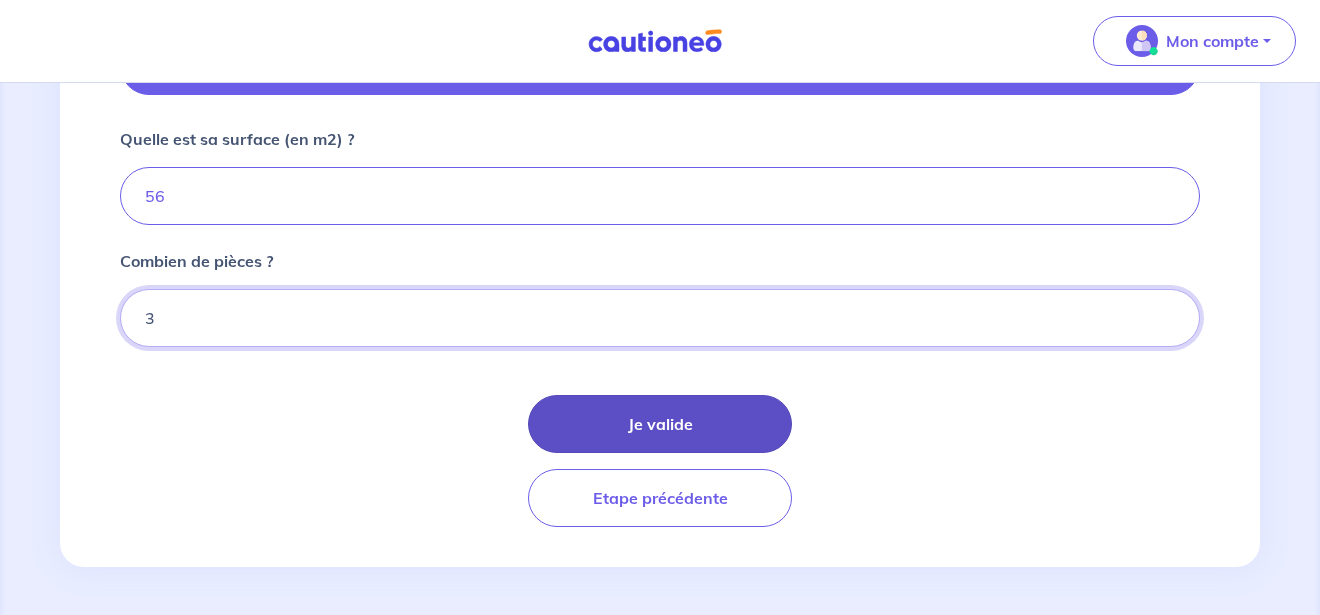 scroll, scrollTop: 1093, scrollLeft: 0, axis: vertical 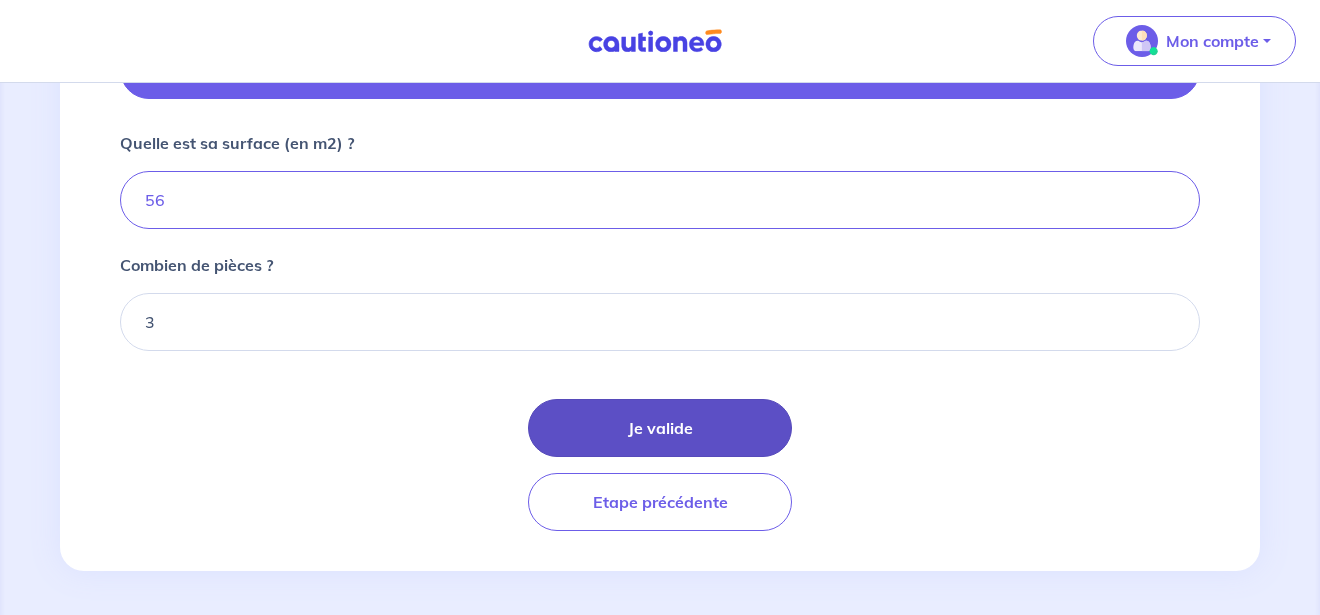 click on "Je valide" at bounding box center (660, 428) 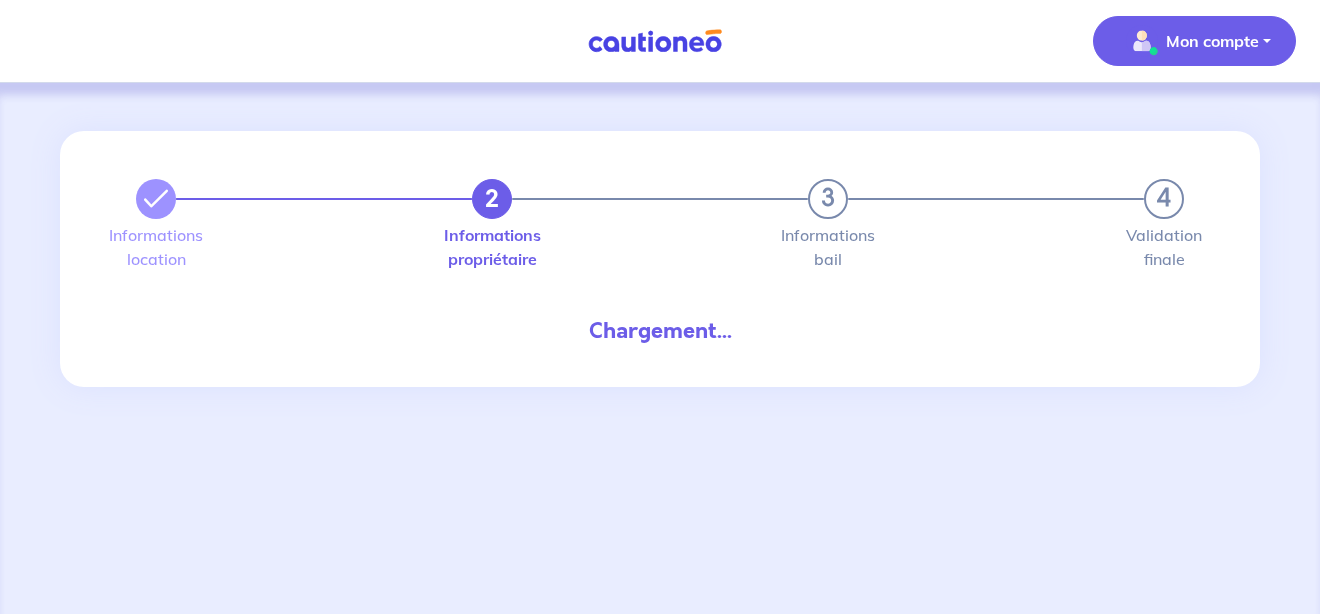 scroll, scrollTop: 0, scrollLeft: 0, axis: both 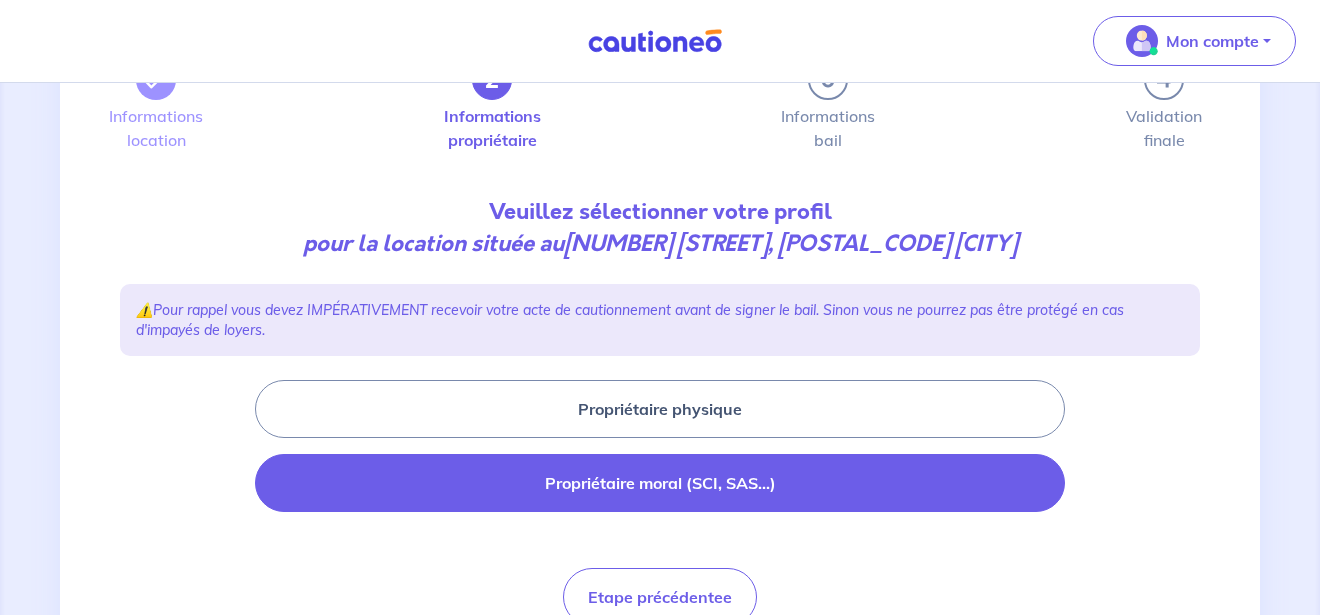 click on "Propriétaire moral  (SCI, SAS...)" at bounding box center (660, 483) 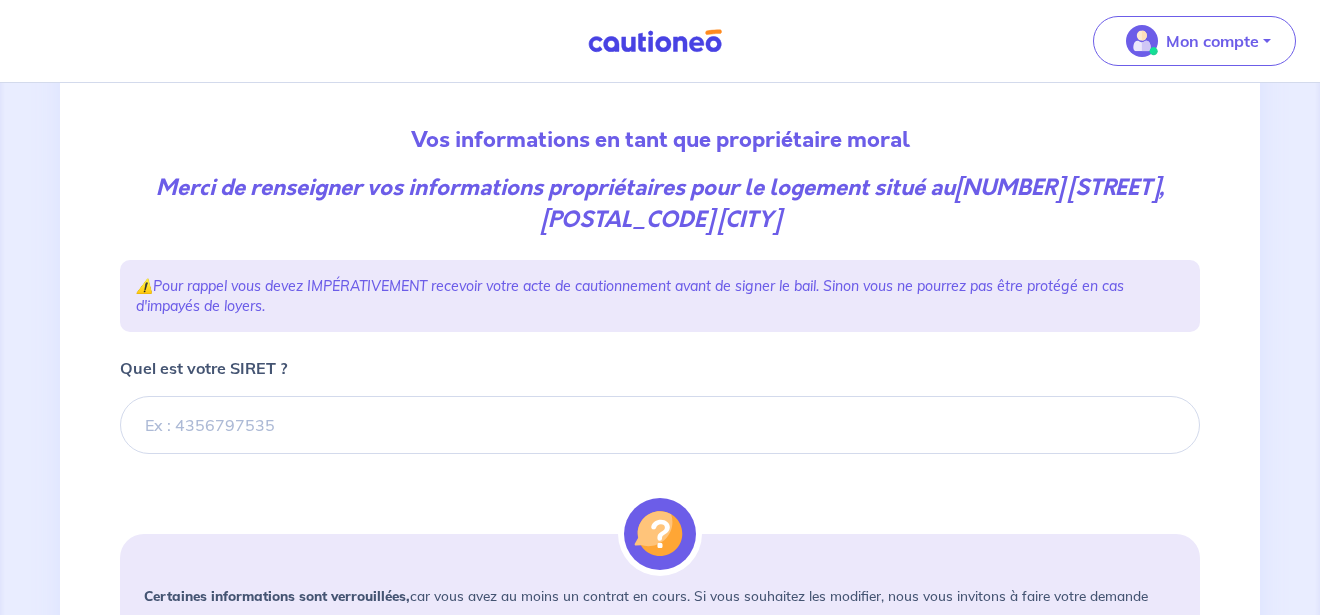 scroll, scrollTop: 203, scrollLeft: 0, axis: vertical 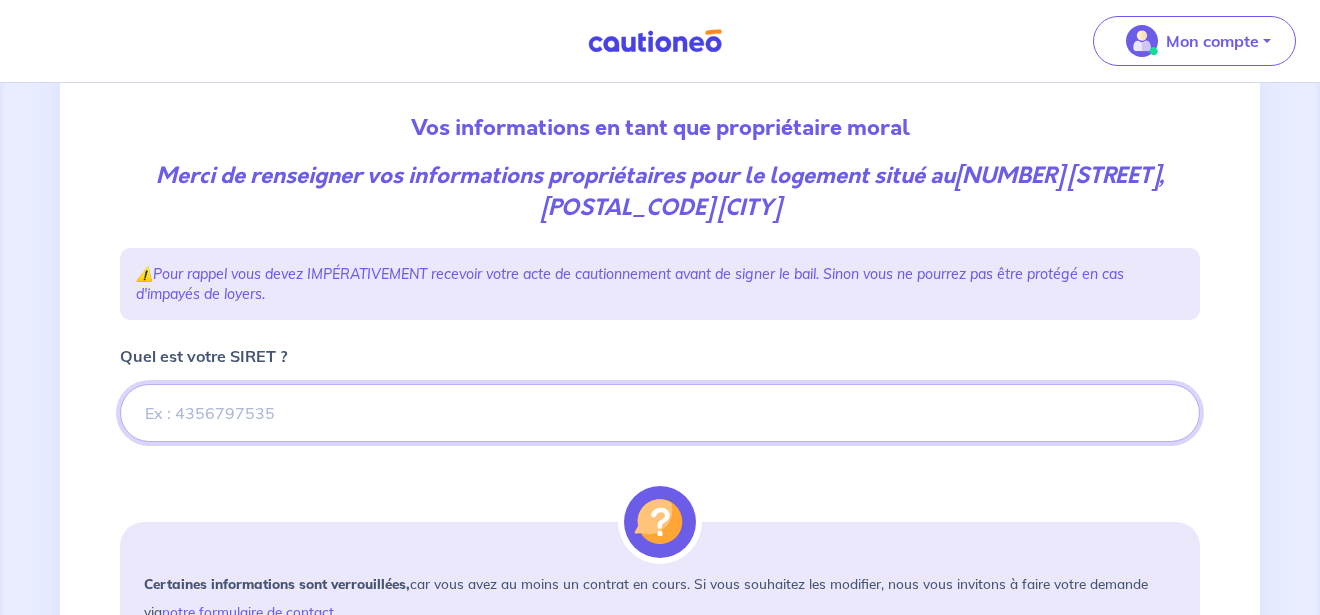 click on "Quel est votre SIRET ?" at bounding box center [660, 413] 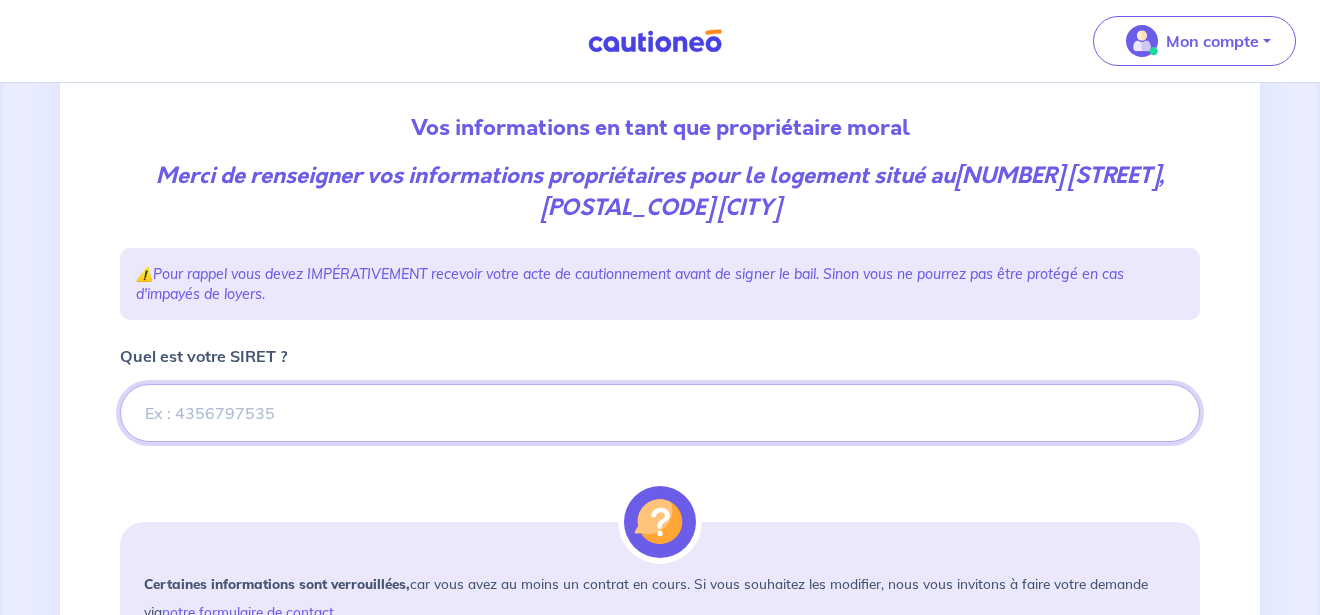 paste on "[NUMBER]" 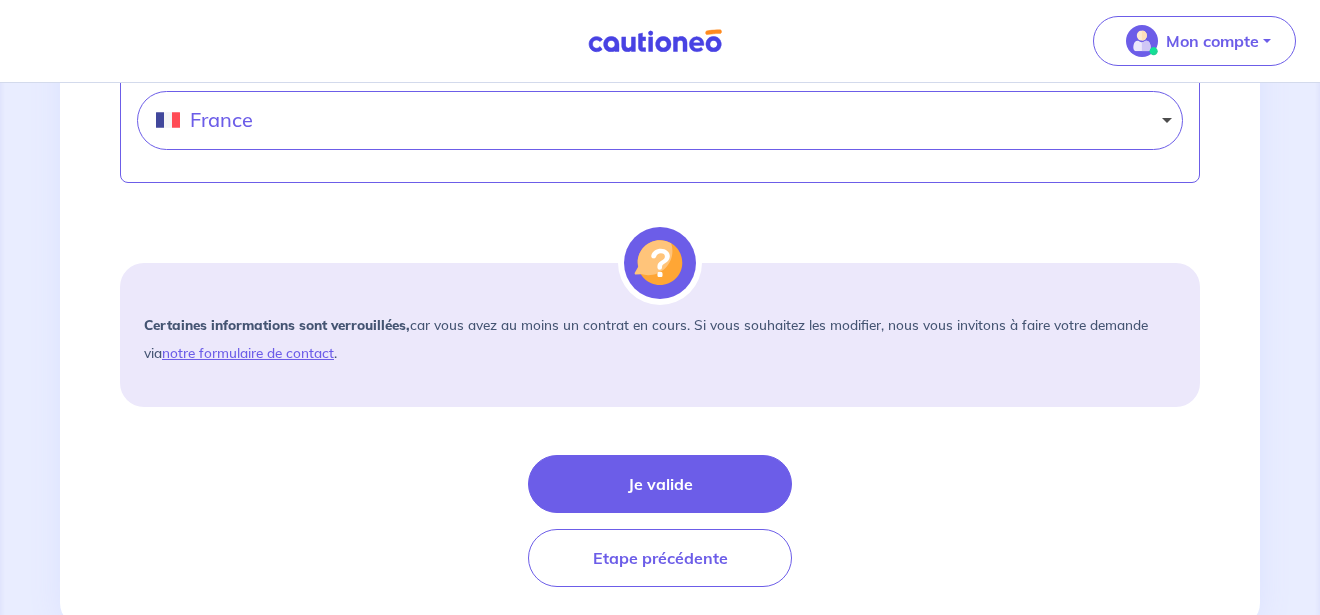 scroll, scrollTop: 1268, scrollLeft: 0, axis: vertical 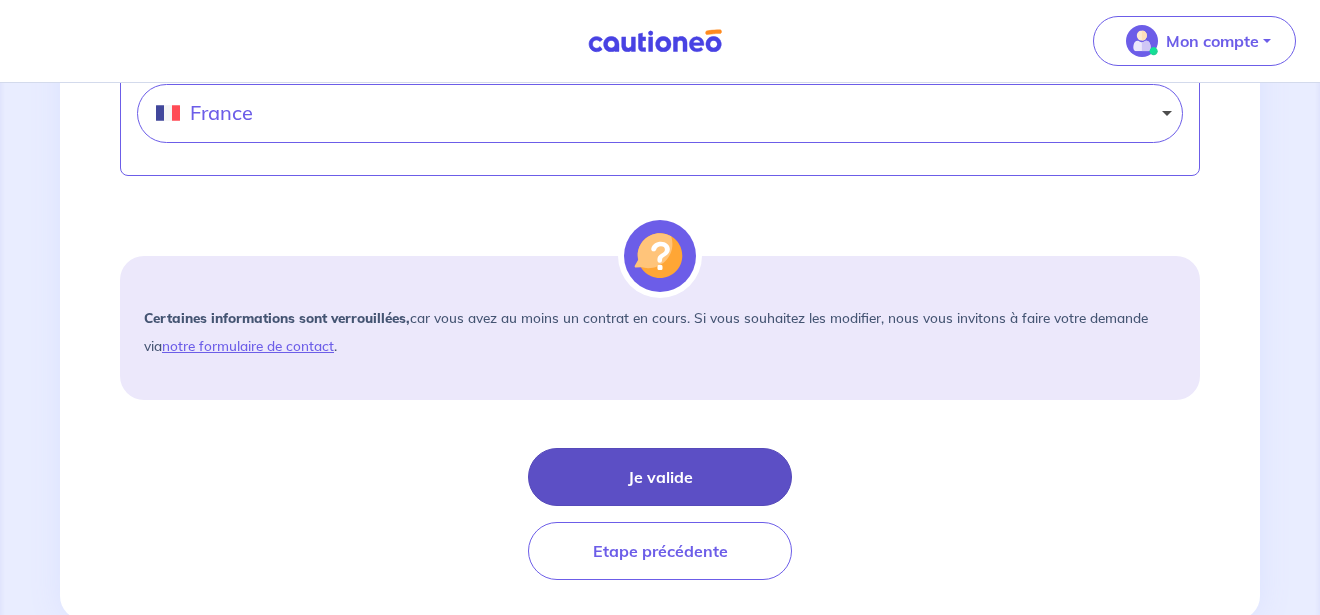 type on "[NUMBER]" 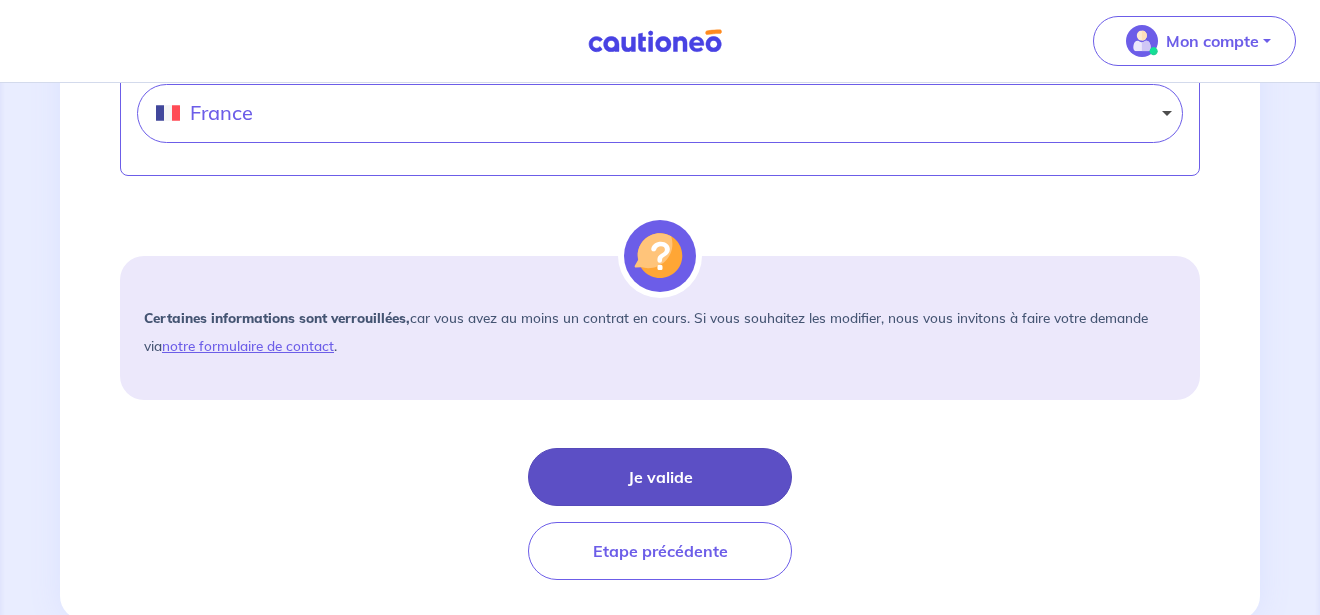 click on "Je valide" at bounding box center (660, 477) 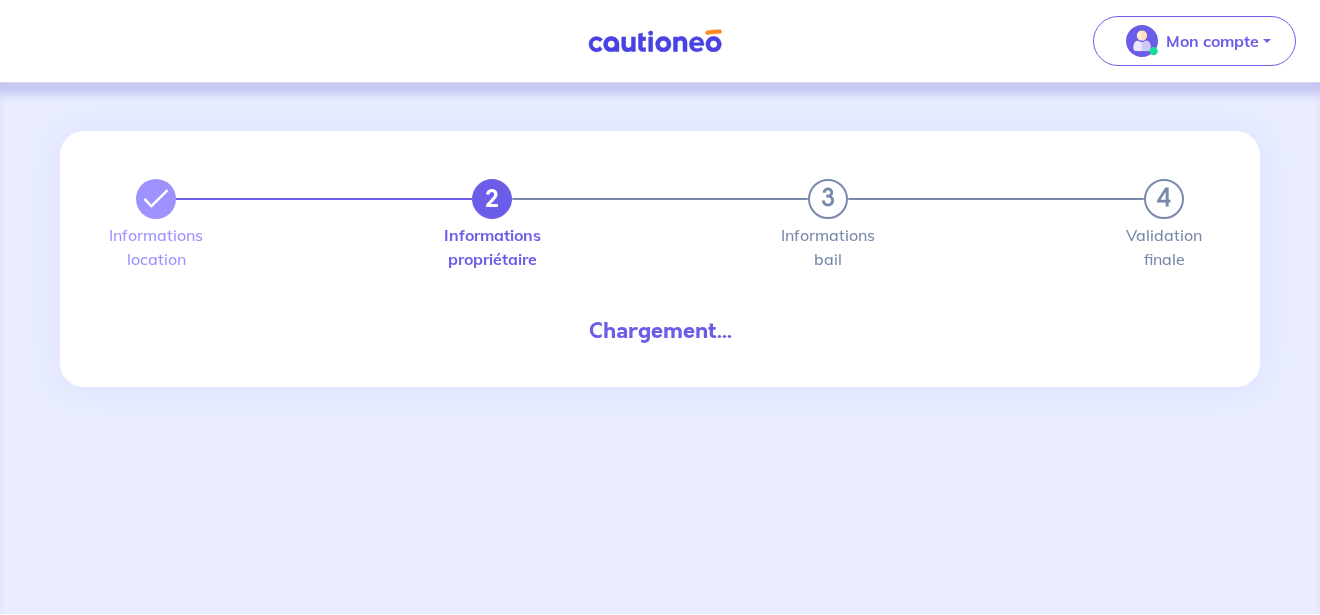 select on "FR" 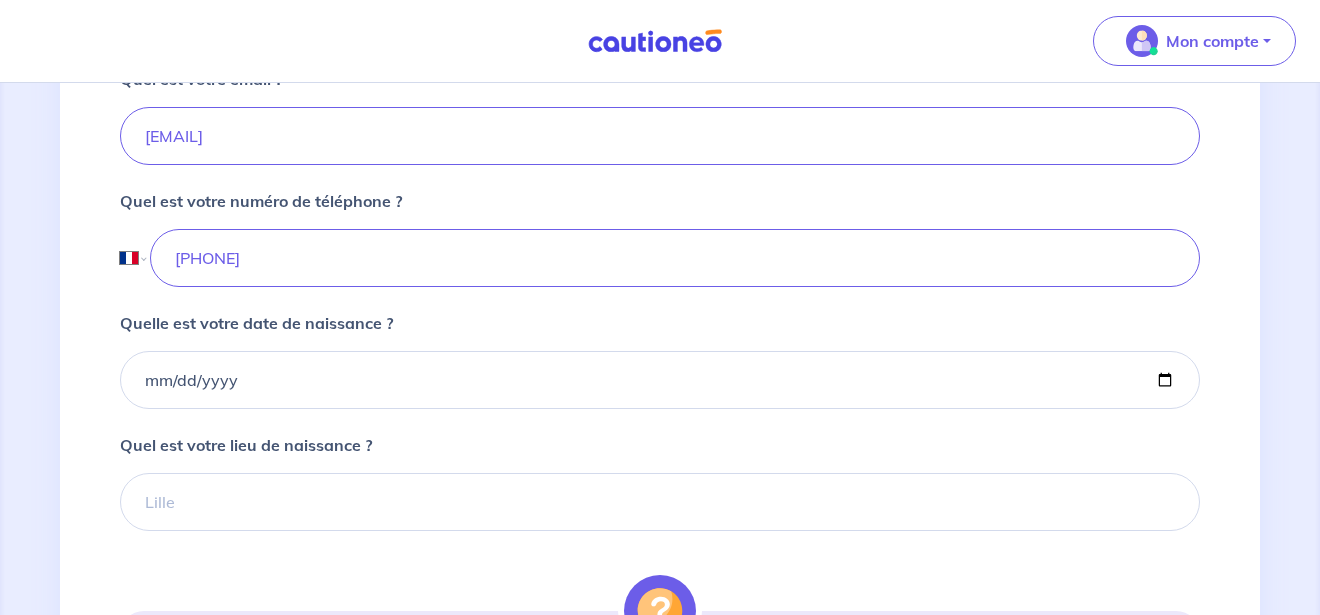 scroll, scrollTop: 726, scrollLeft: 0, axis: vertical 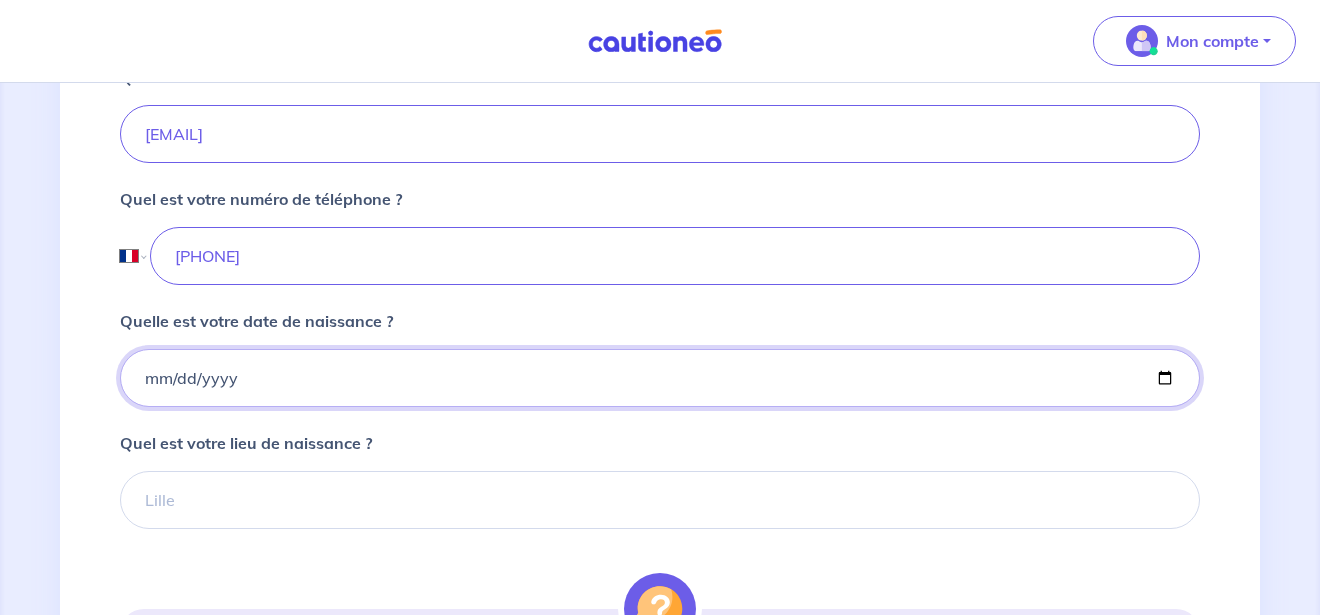 click on "Quelle est votre date de naissance ?" at bounding box center (660, 378) 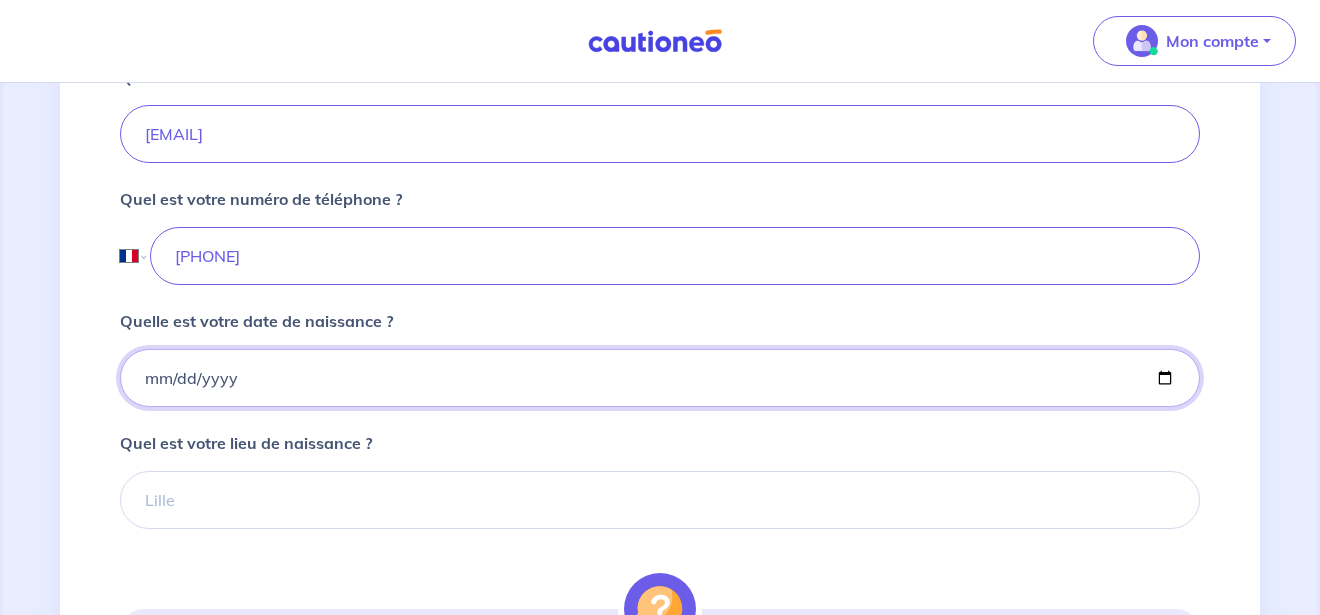 type on "[DATE]" 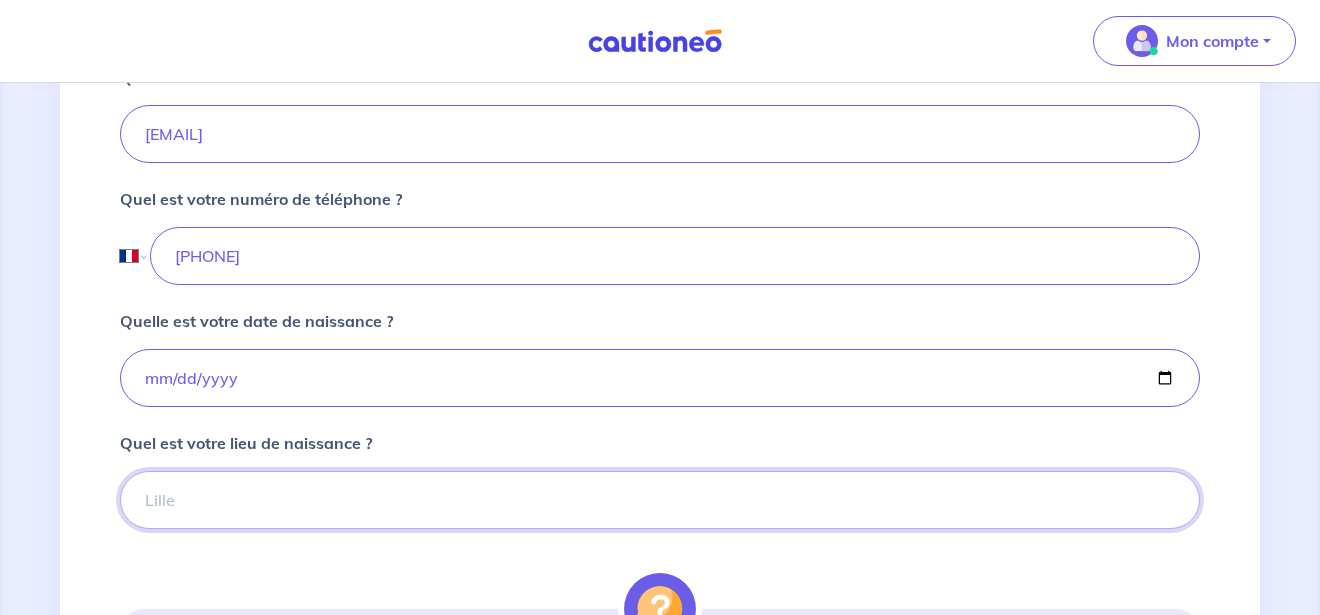 click on "Quel est votre lieu de naissance ?" at bounding box center [660, 500] 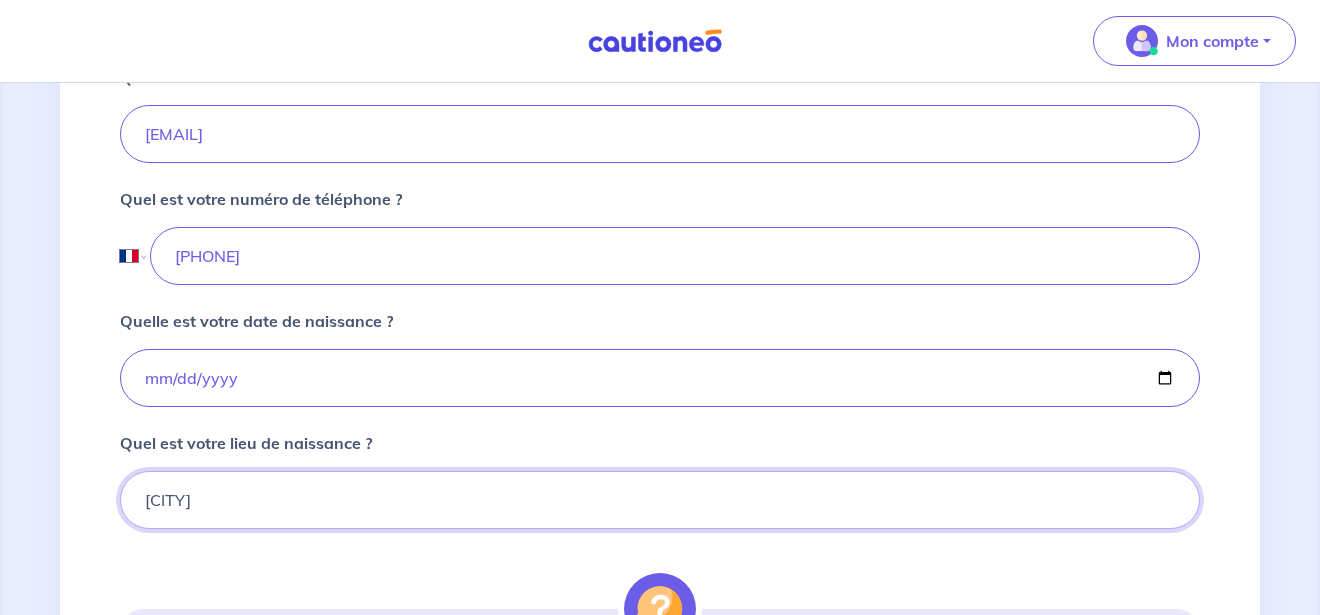 type on "[CITY]" 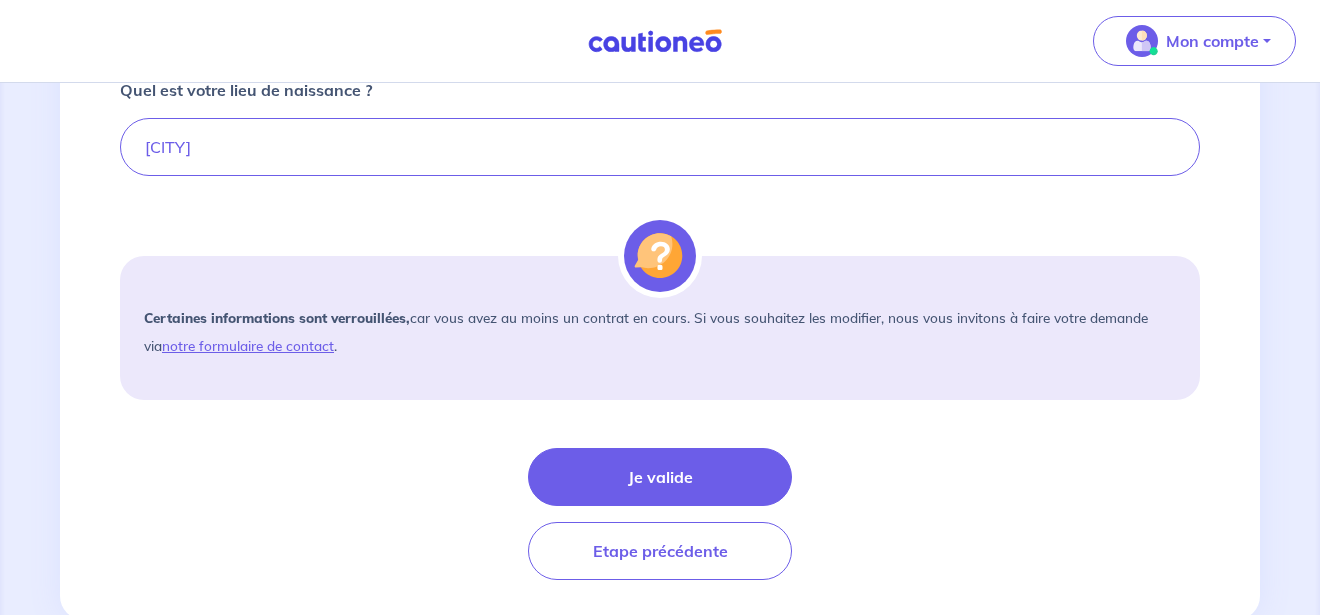 scroll, scrollTop: 1081, scrollLeft: 0, axis: vertical 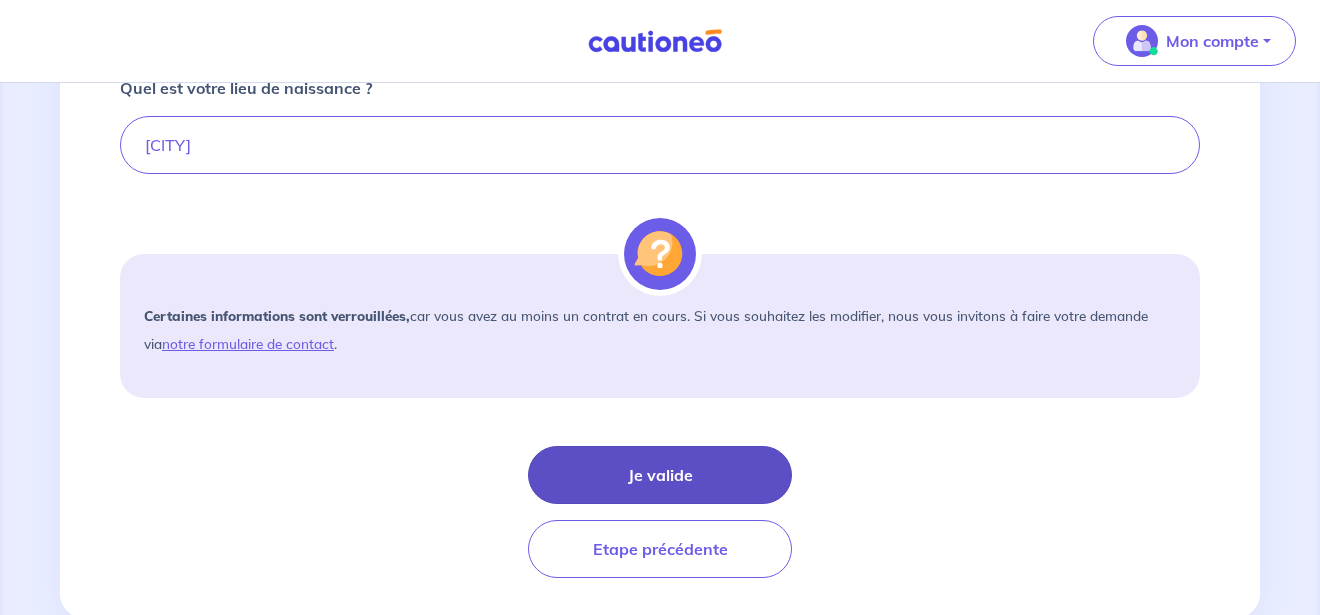 click on "Je valide" at bounding box center (660, 475) 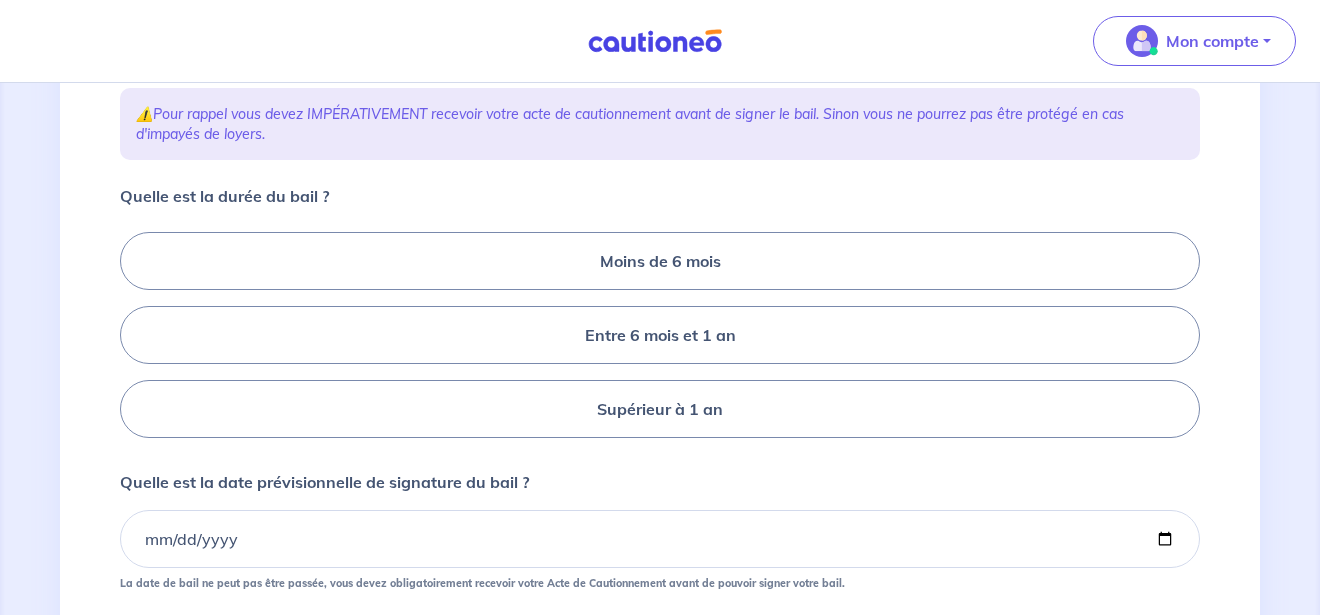 scroll, scrollTop: 367, scrollLeft: 0, axis: vertical 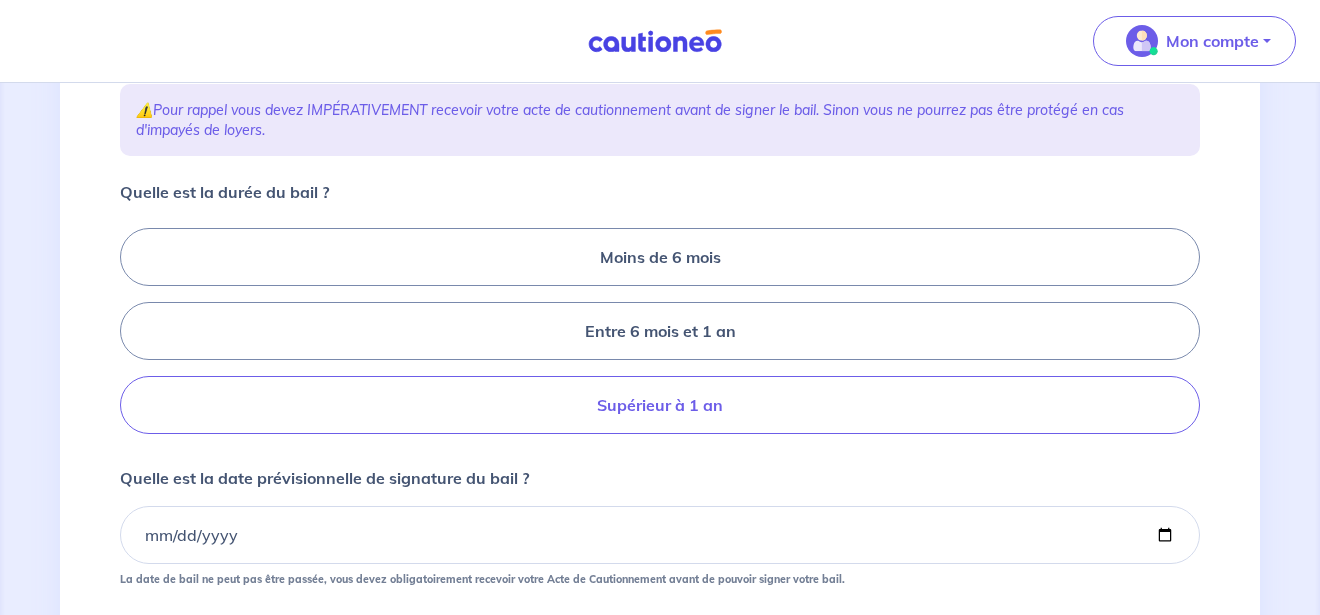 click on "Supérieur à 1 an" at bounding box center (660, 405) 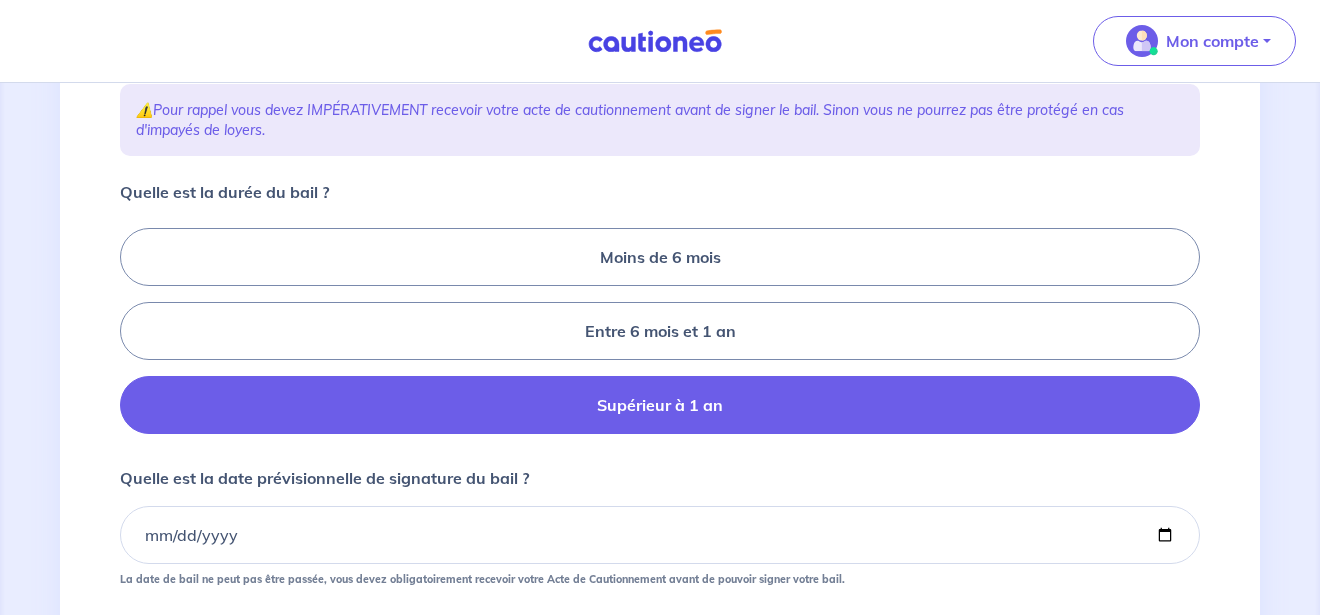 radio on "true" 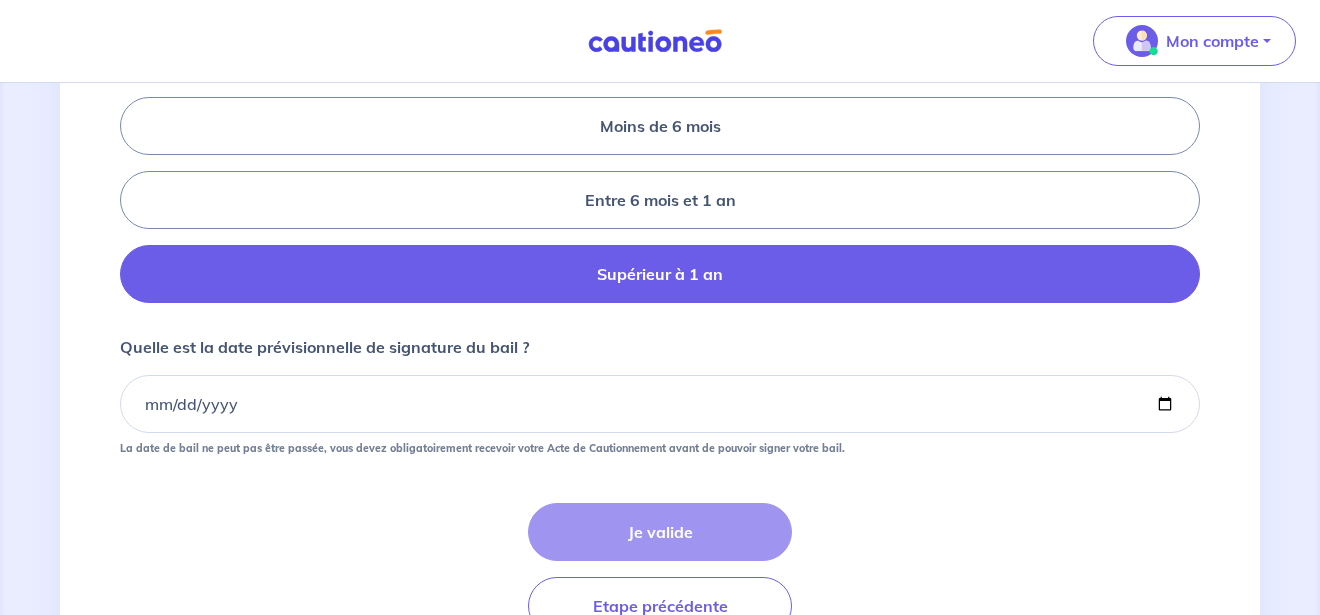 scroll, scrollTop: 500, scrollLeft: 0, axis: vertical 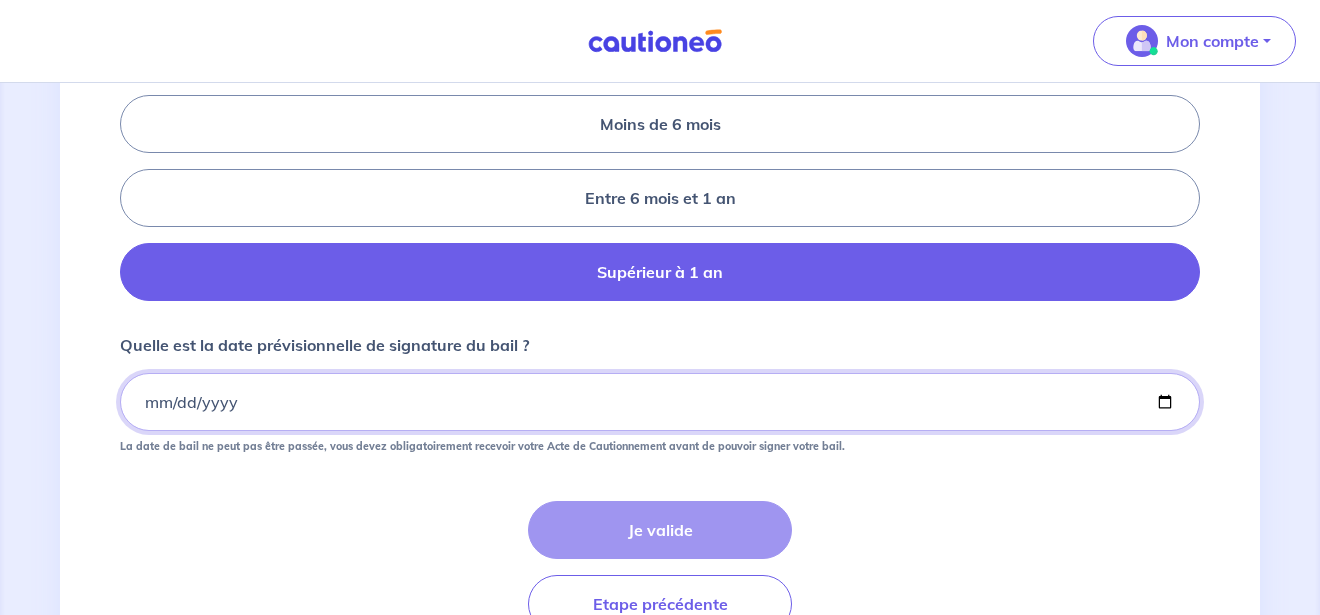 click on "Quelle est la date prévisionnelle de signature du bail ?" at bounding box center (660, 402) 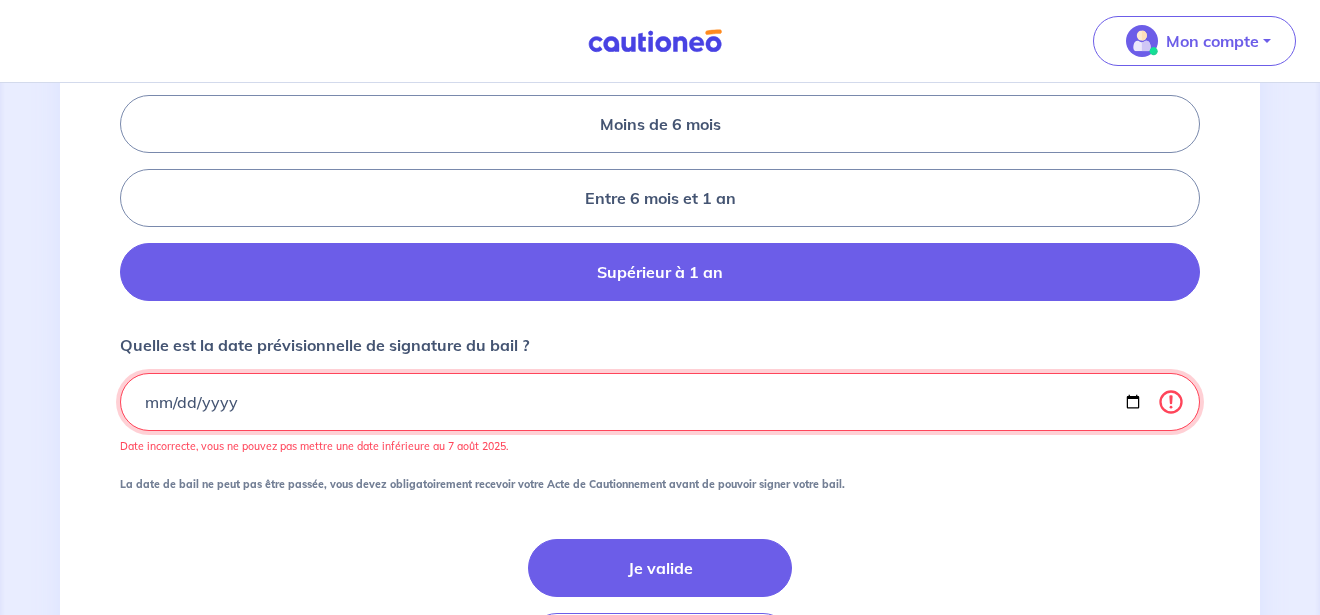 type on "[DATE]" 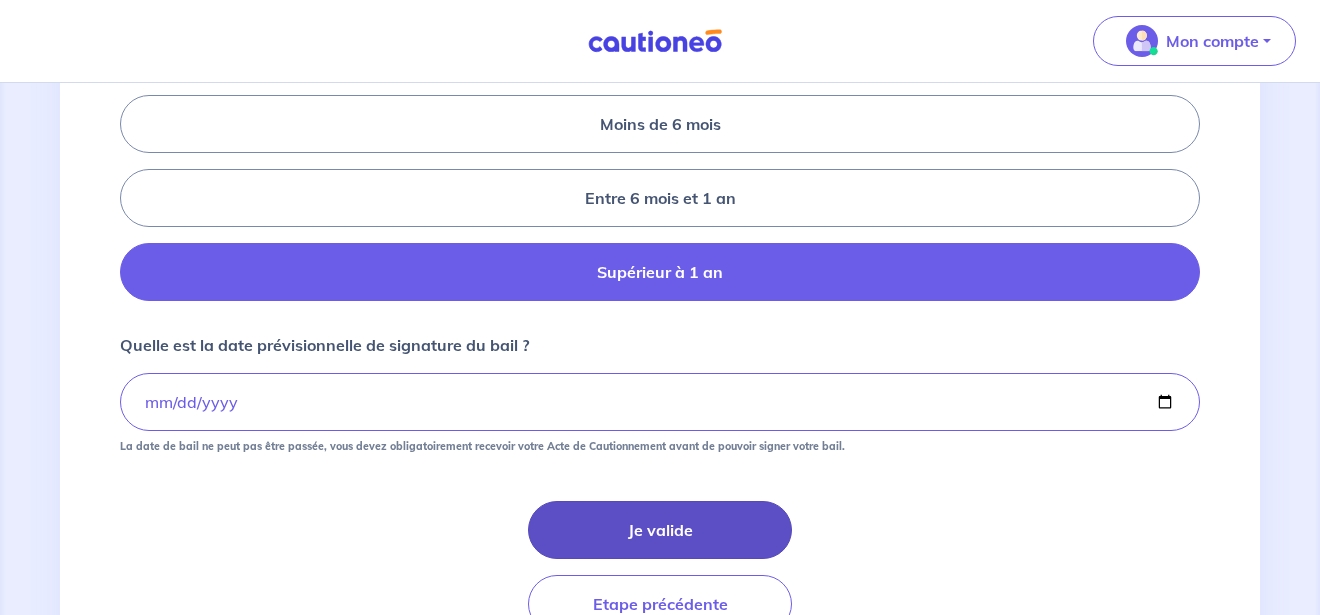 click on "Je valide" at bounding box center [660, 530] 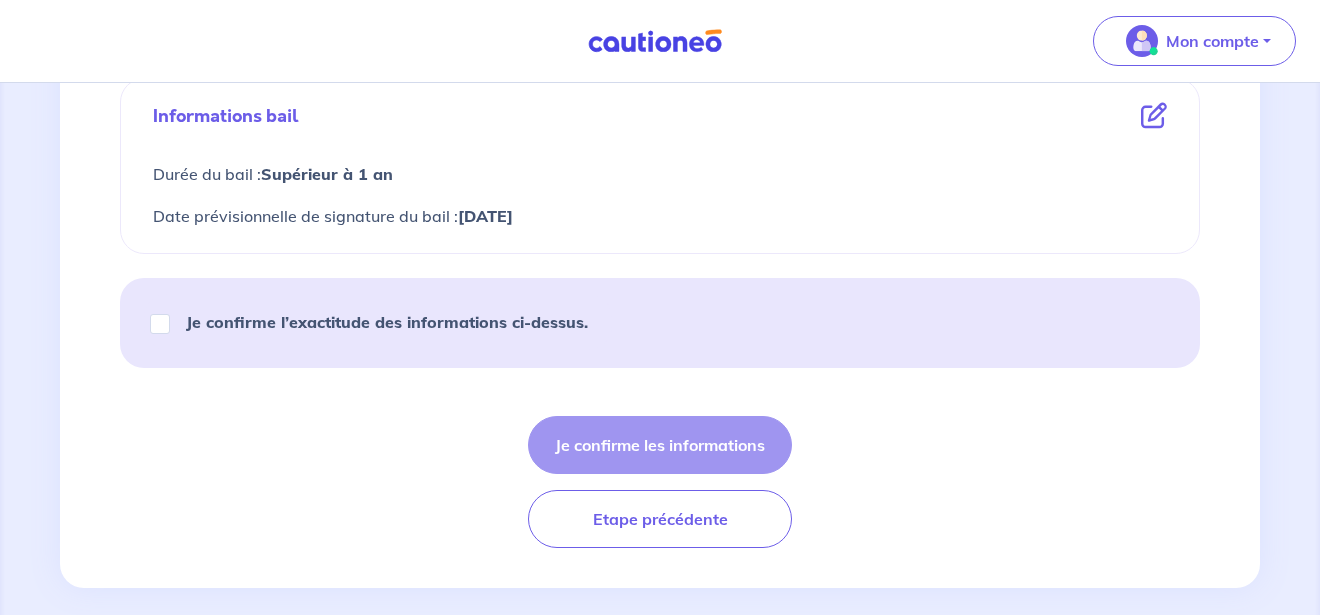 scroll, scrollTop: 1215, scrollLeft: 0, axis: vertical 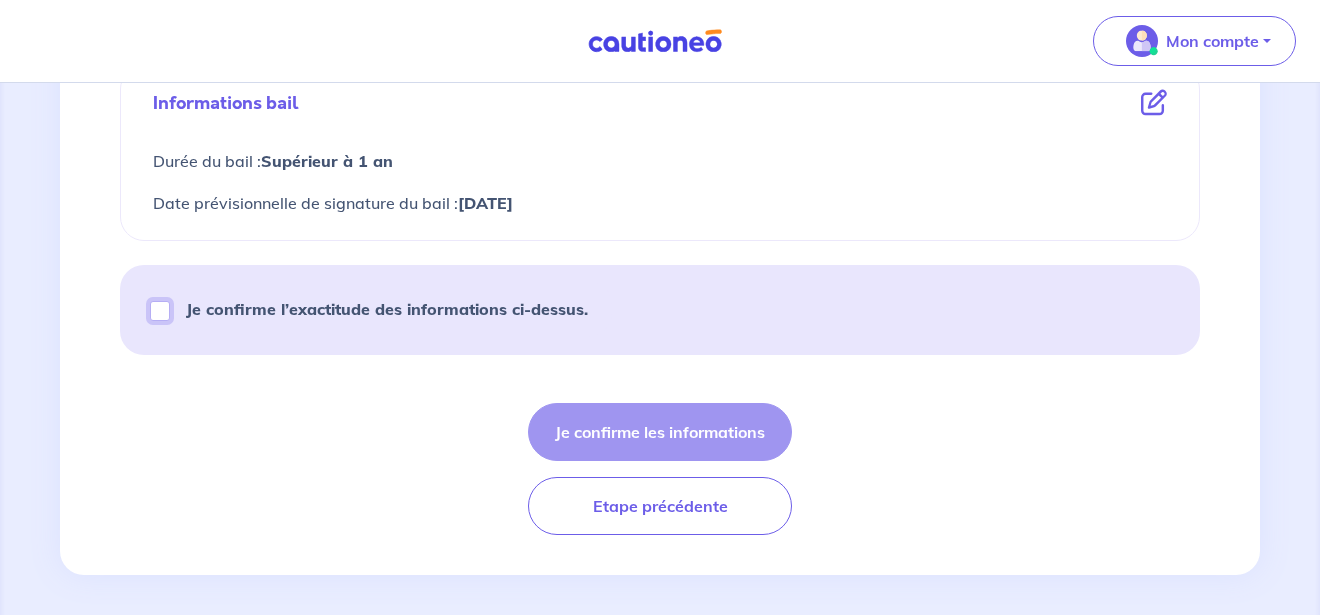 click on "Je confirme l’exactitude des informations ci-dessus." at bounding box center [160, 311] 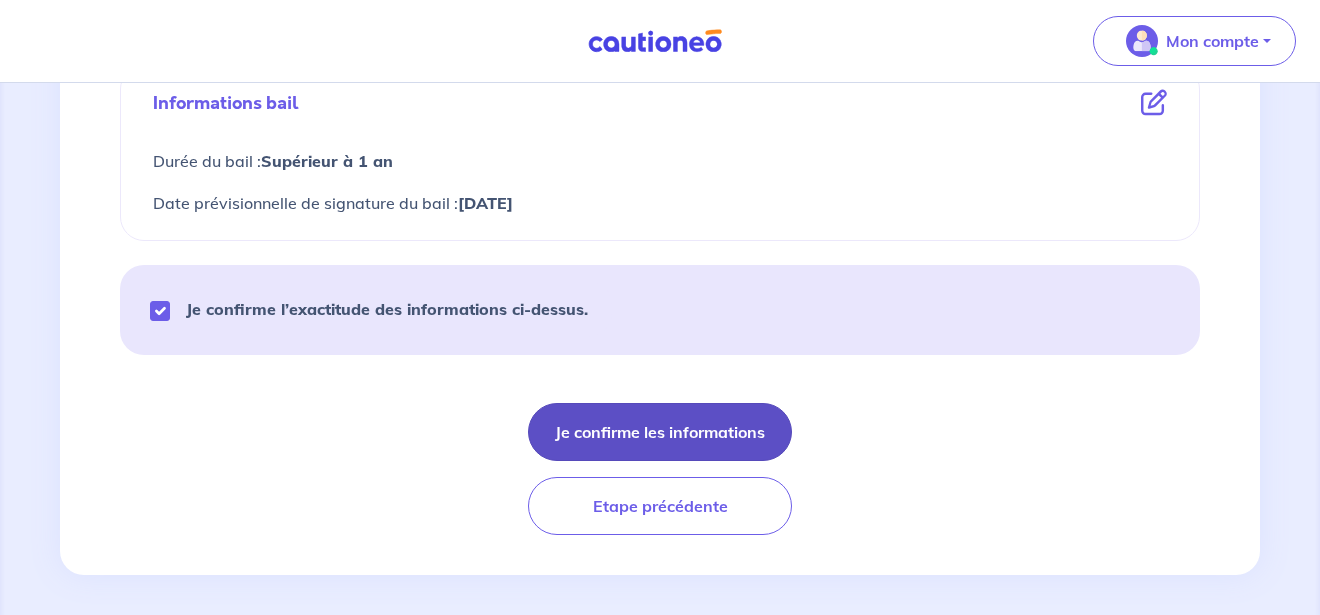 click on "Je confirme les informations" at bounding box center [660, 432] 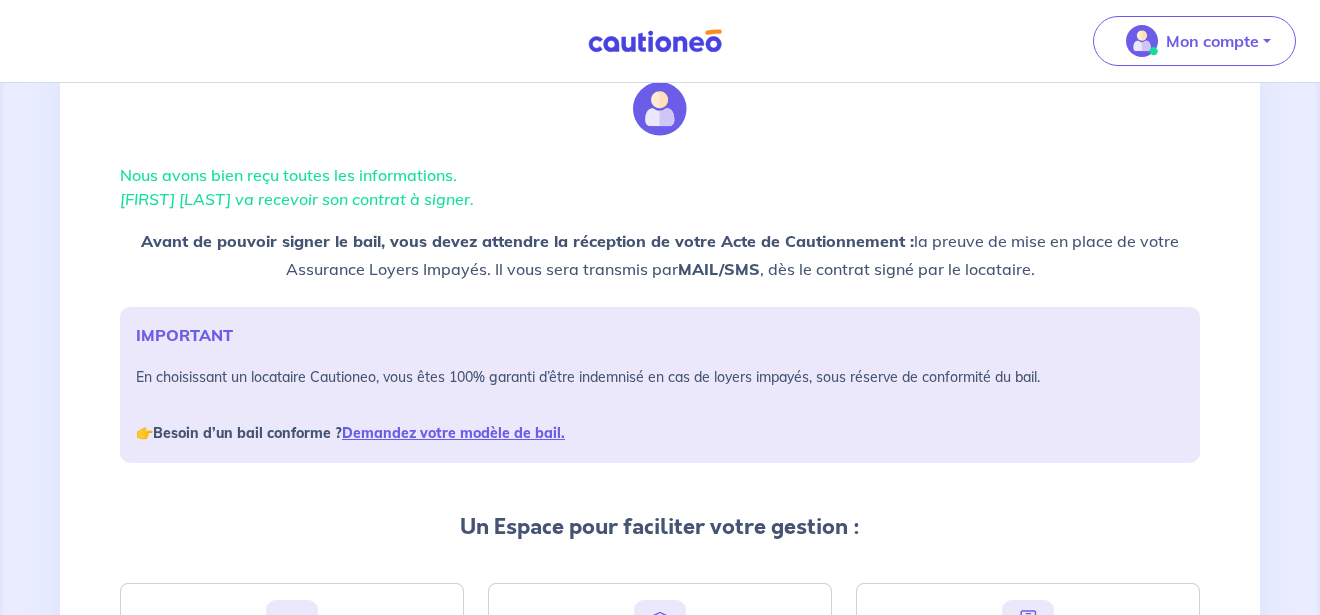 scroll, scrollTop: 0, scrollLeft: 0, axis: both 